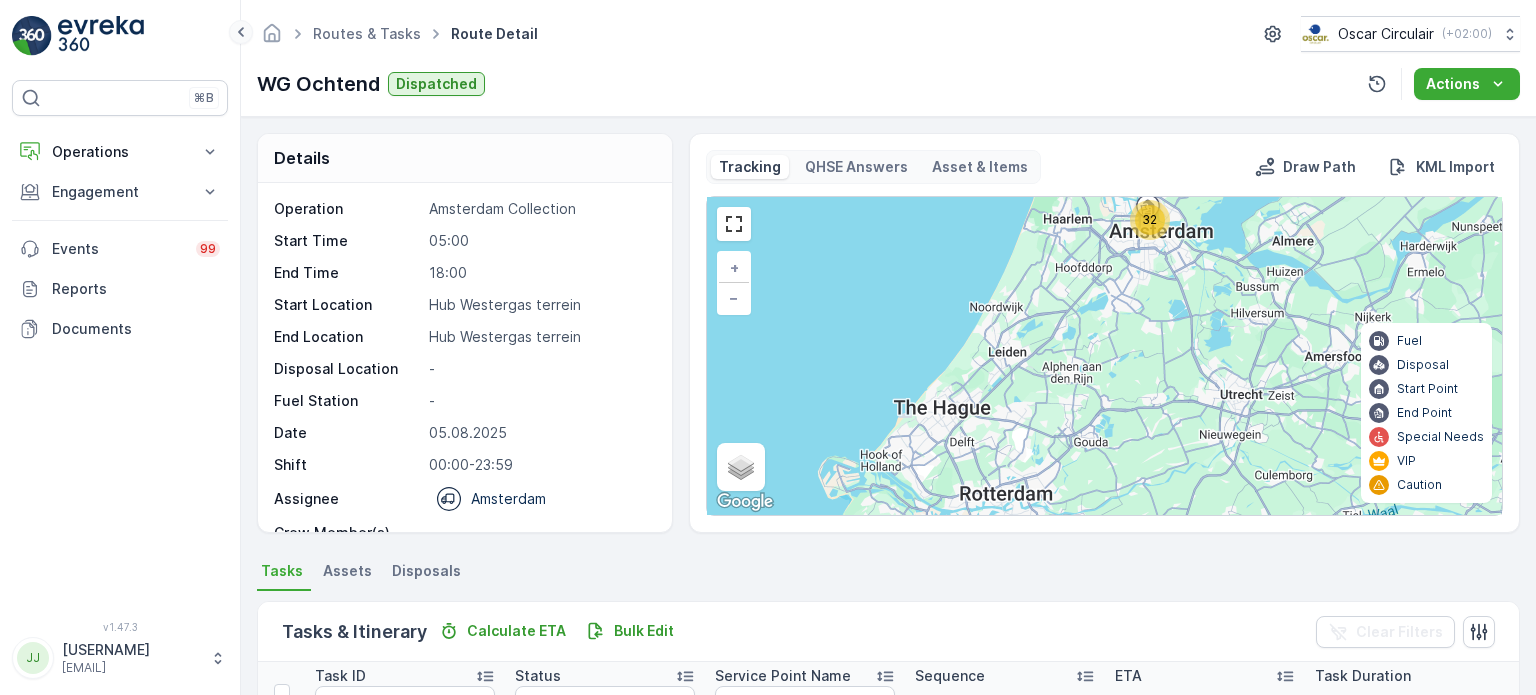 scroll, scrollTop: 0, scrollLeft: 0, axis: both 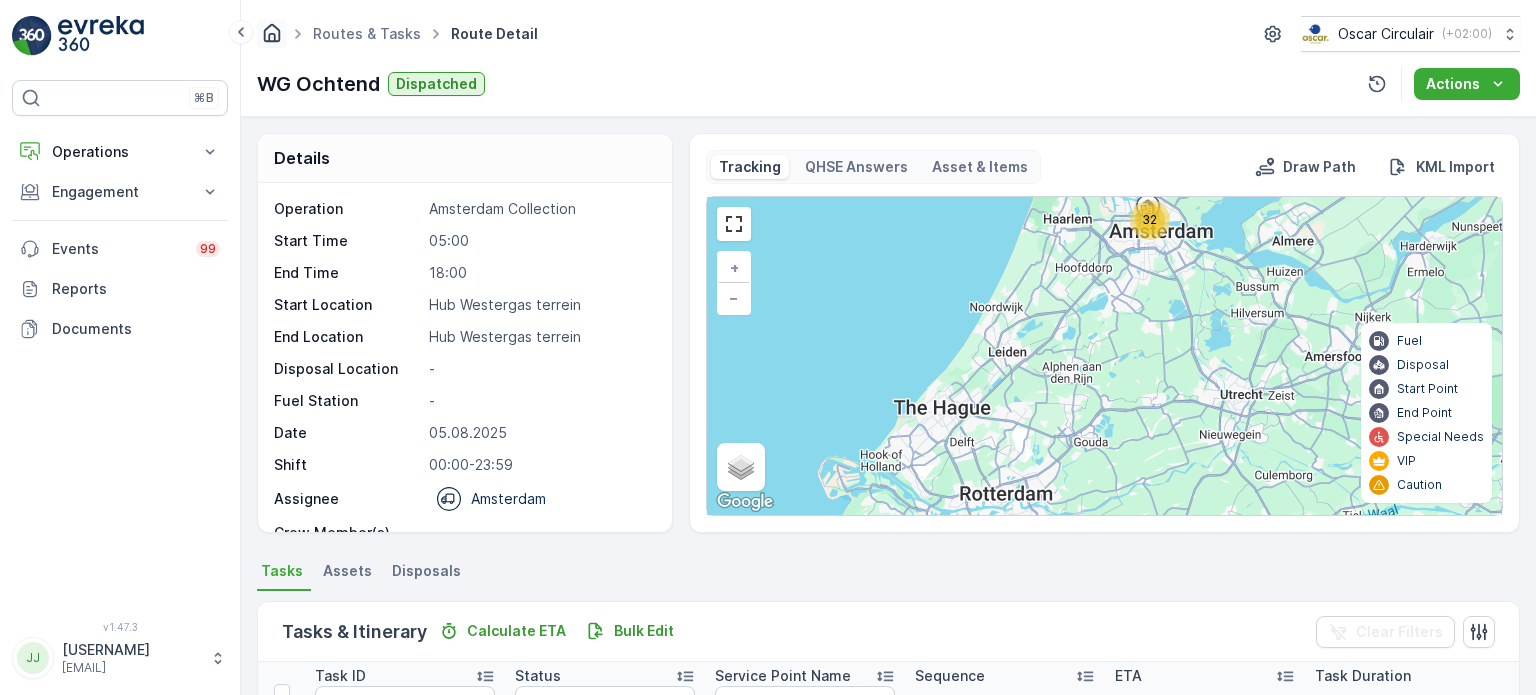 click 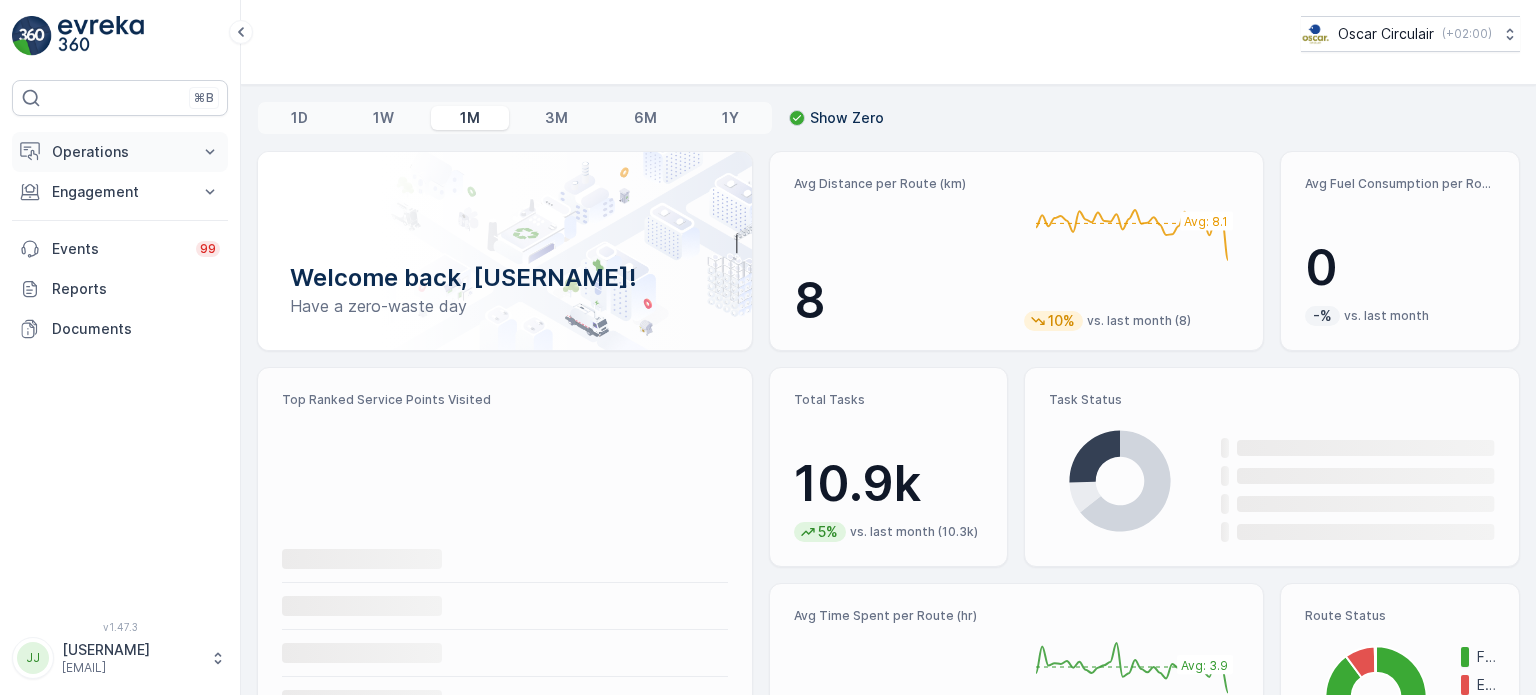click on "Operations" at bounding box center (120, 152) 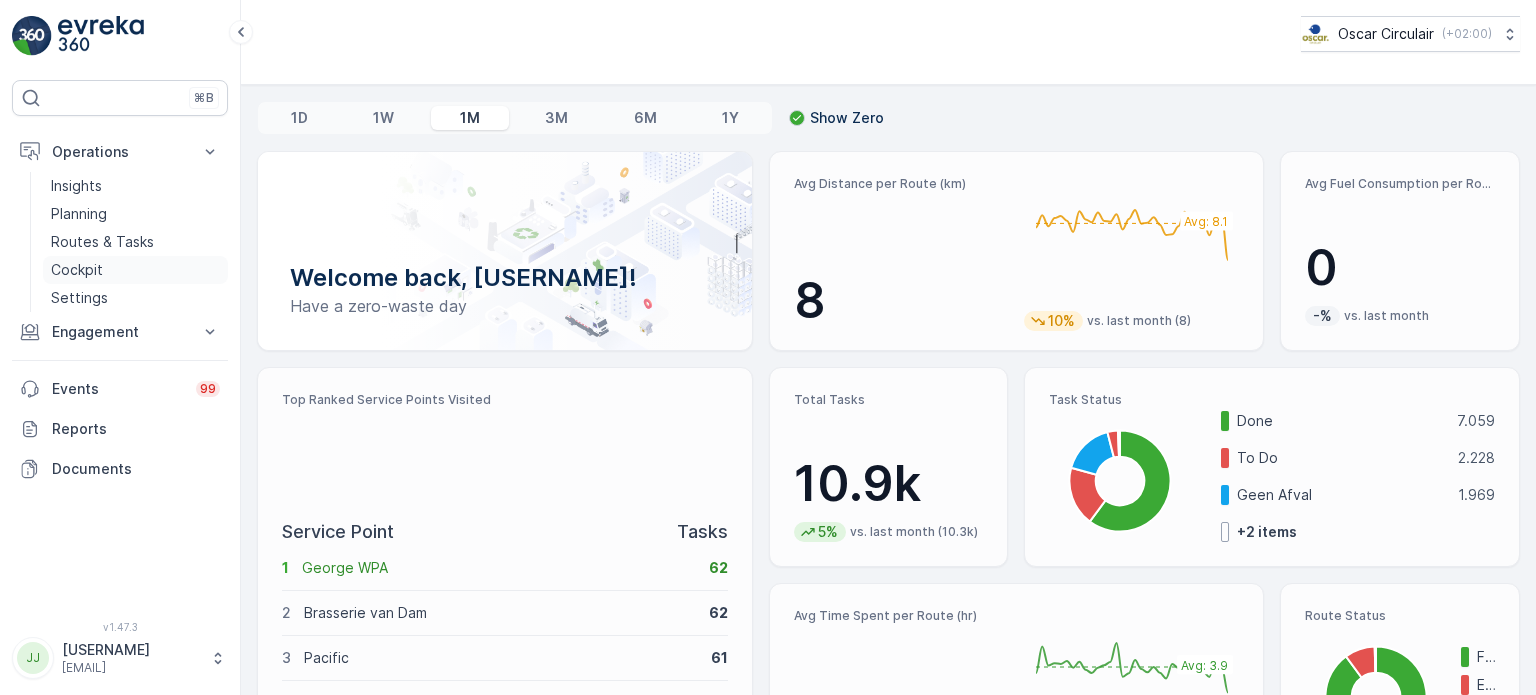 click on "Cockpit" at bounding box center [77, 270] 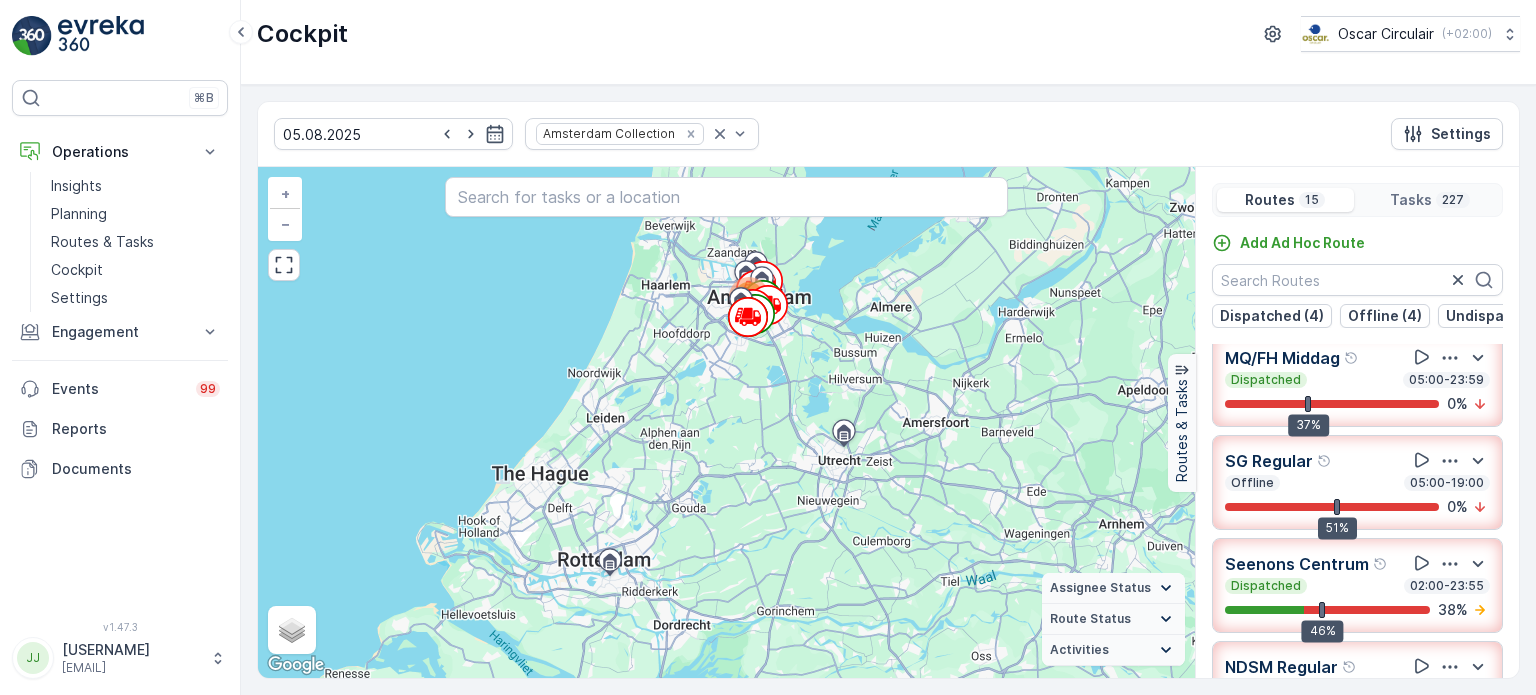 scroll, scrollTop: 0, scrollLeft: 0, axis: both 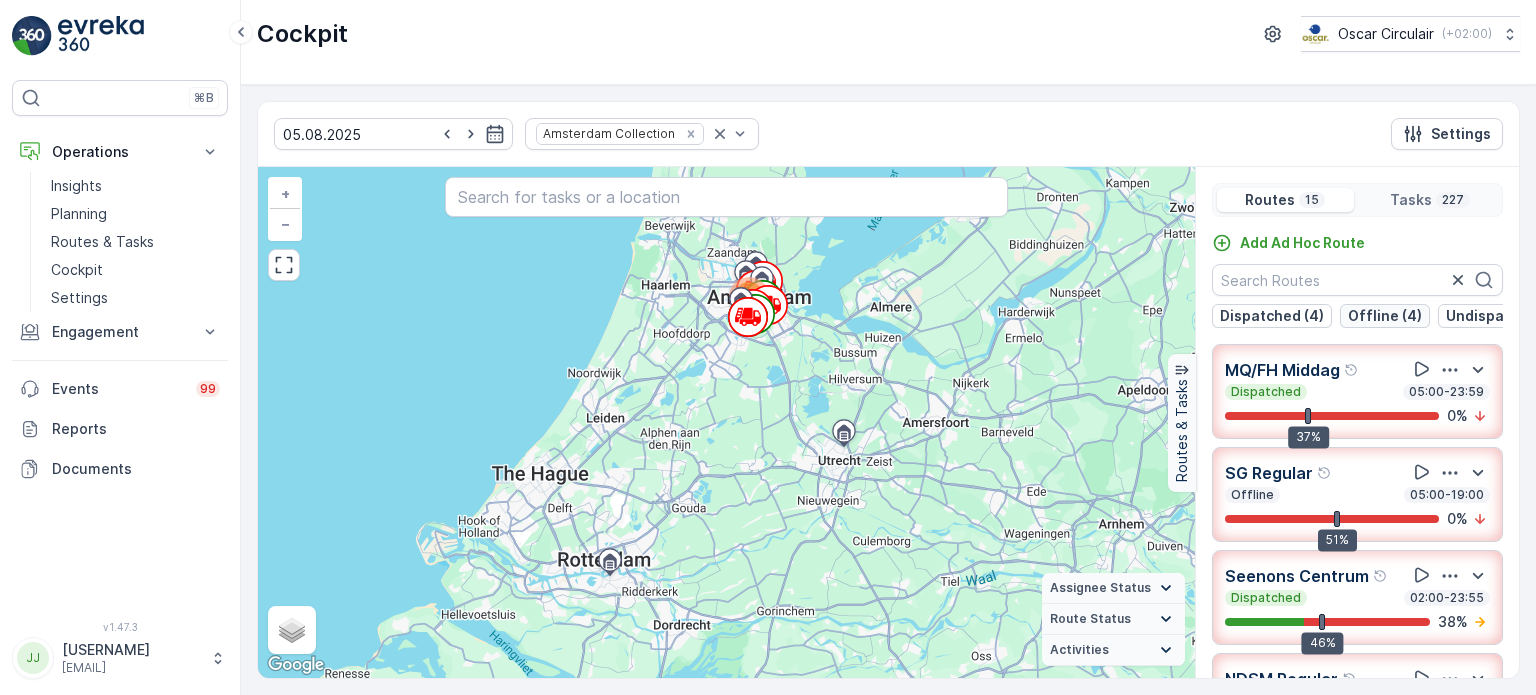 click on "Offline   (4)" at bounding box center (1385, 316) 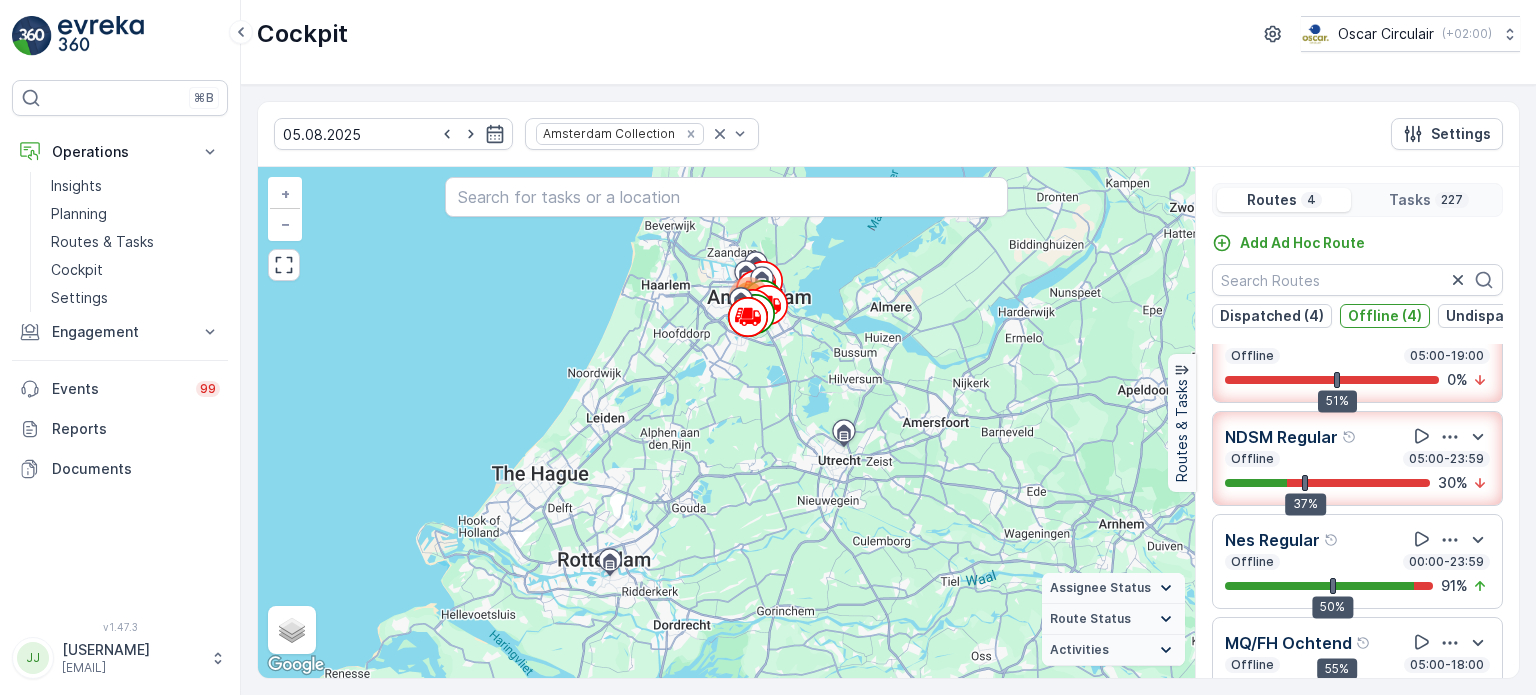 scroll, scrollTop: 0, scrollLeft: 0, axis: both 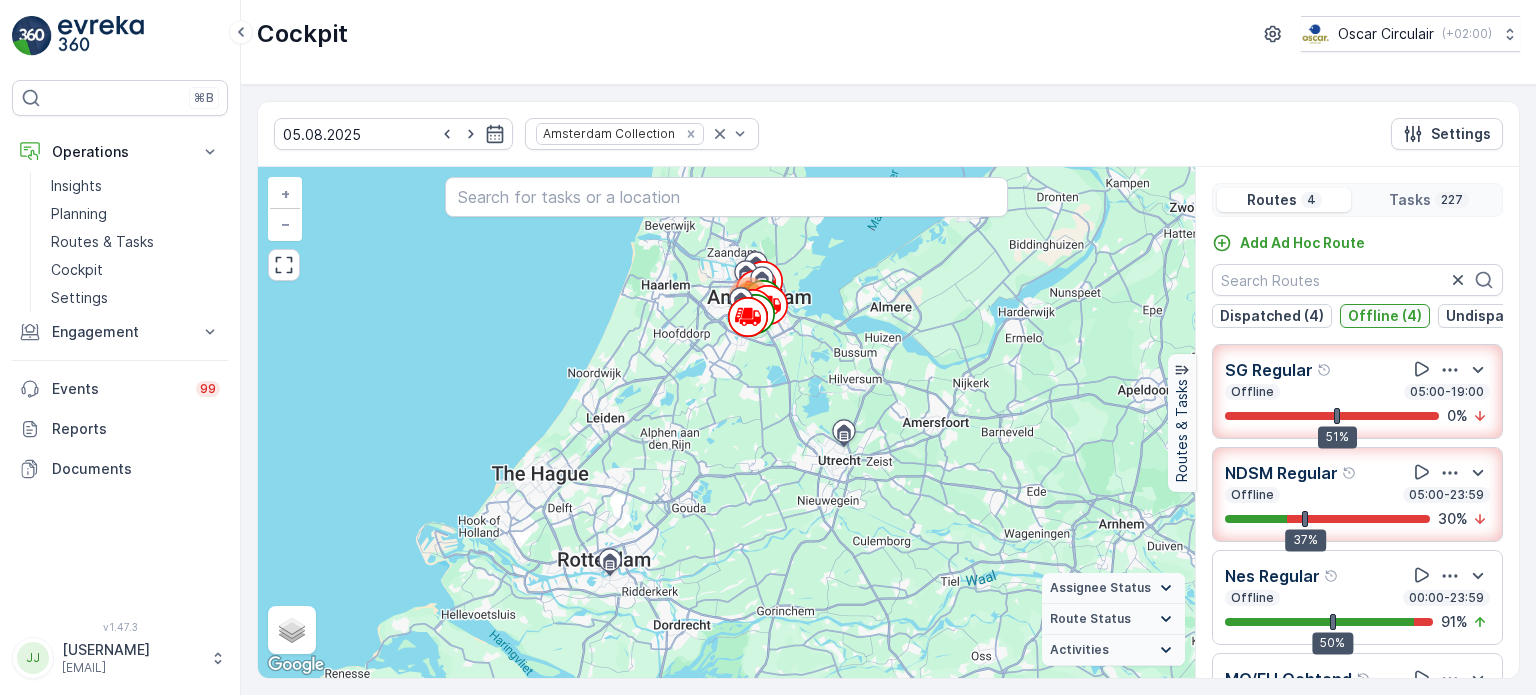 click on "Offline   (4)" at bounding box center [1385, 316] 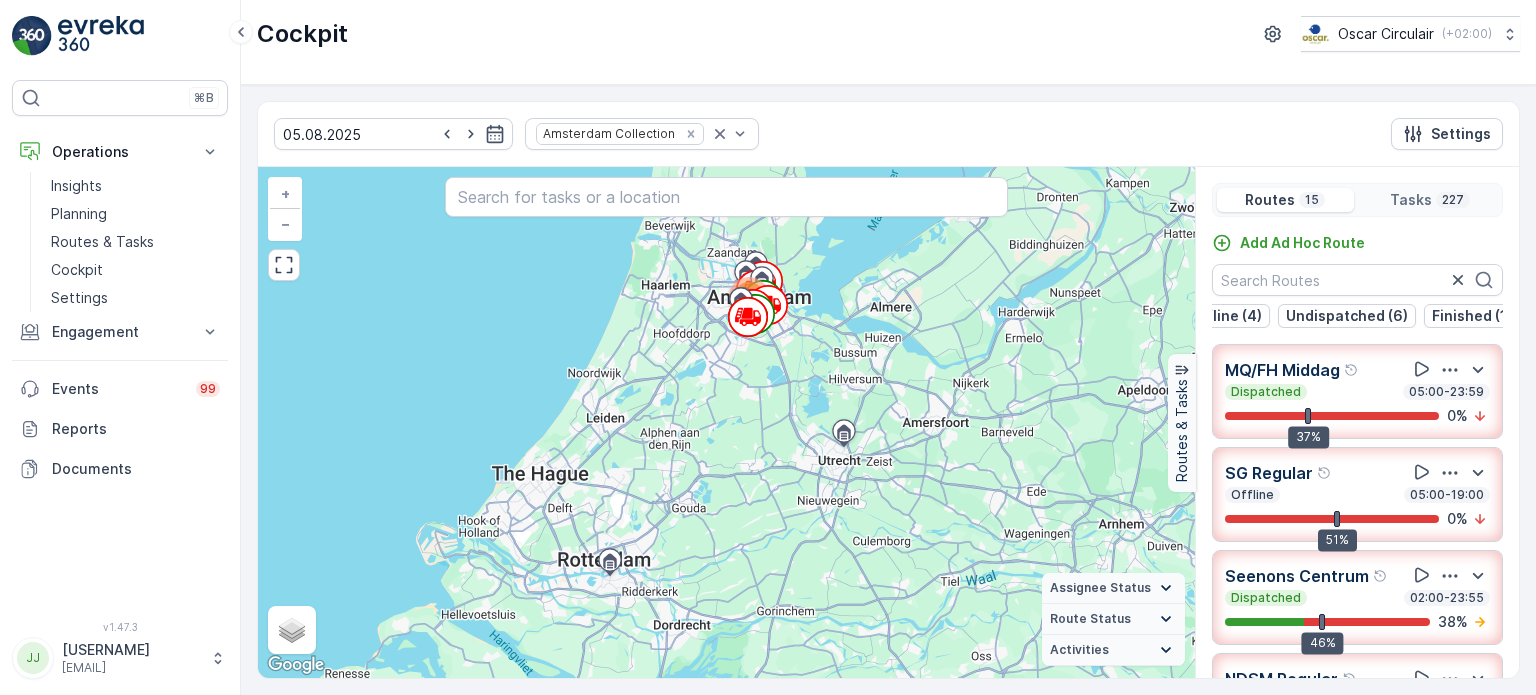 scroll, scrollTop: 0, scrollLeft: 167, axis: horizontal 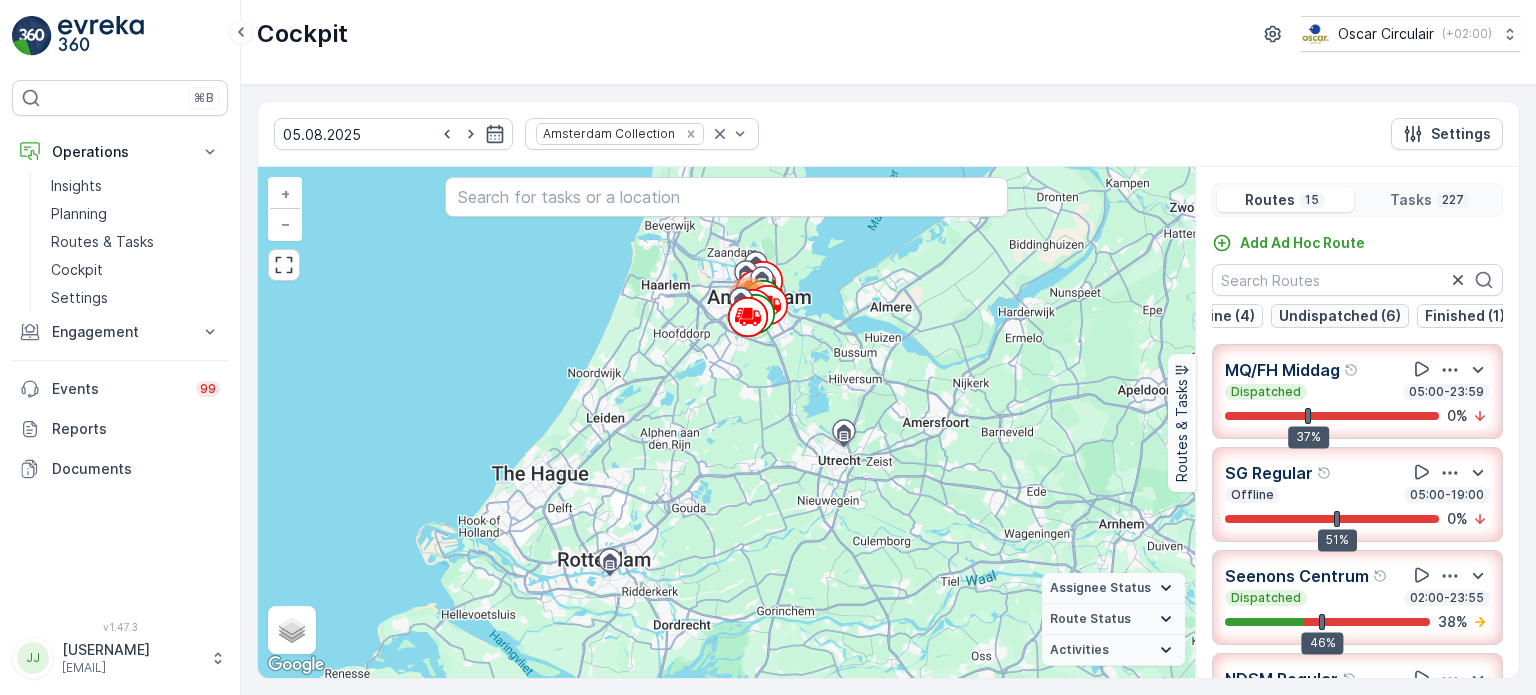 click on "Undispatched   (6)" at bounding box center [1340, 316] 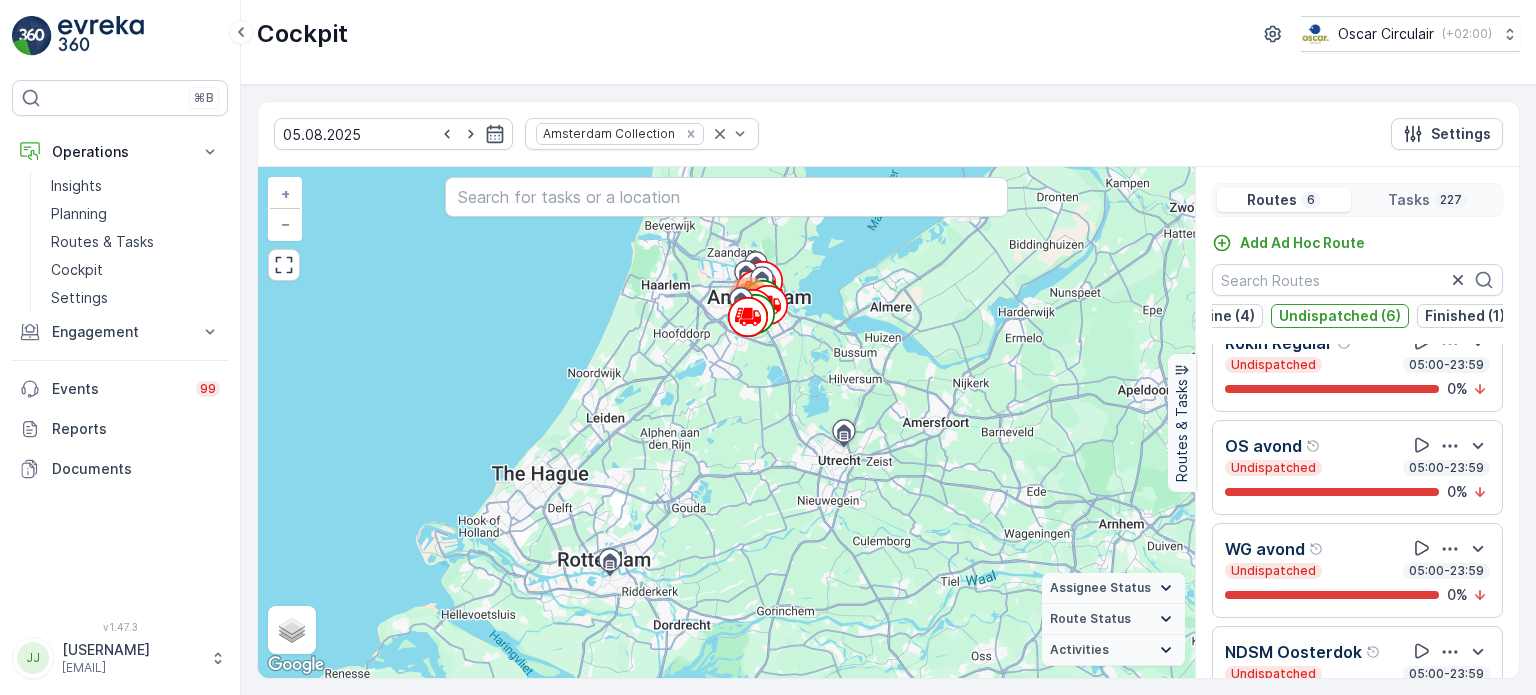 scroll, scrollTop: 252, scrollLeft: 0, axis: vertical 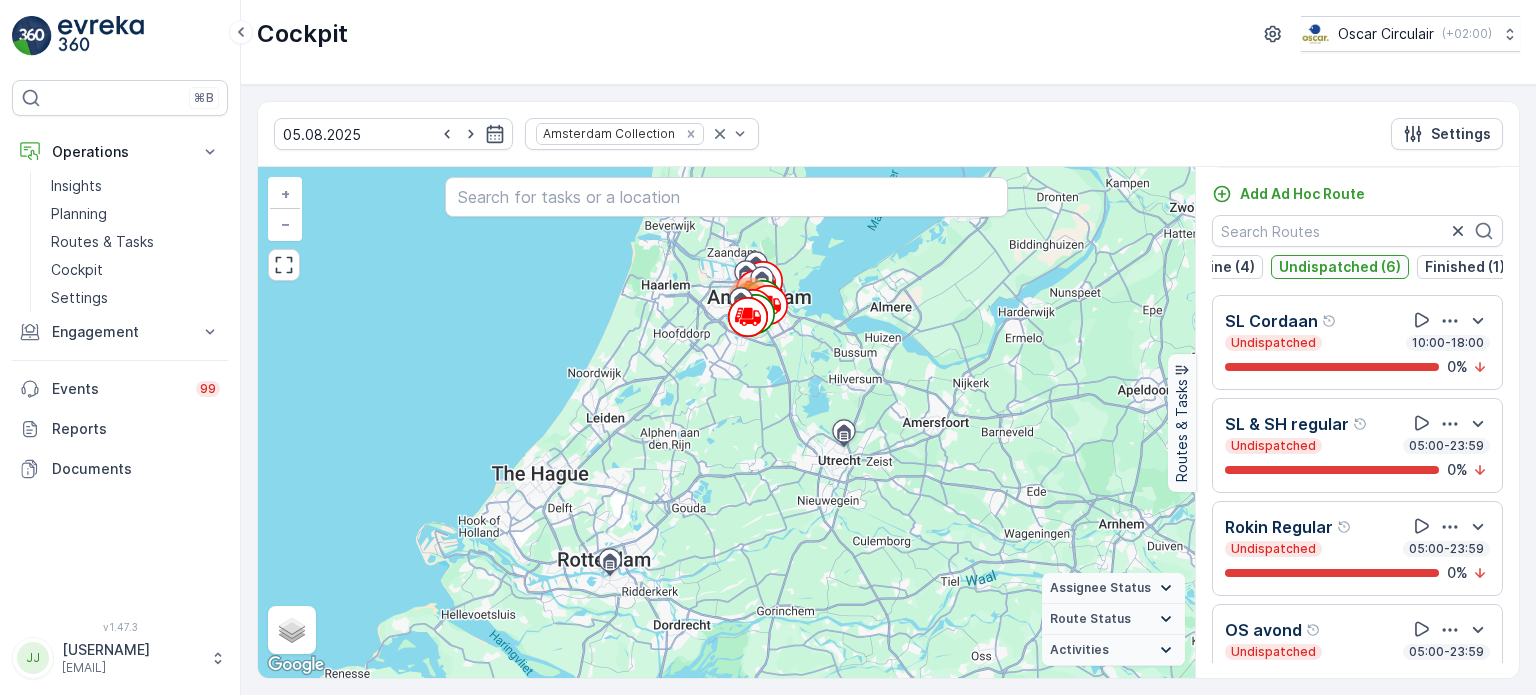 click on "Undispatched   (6)" at bounding box center [1340, 267] 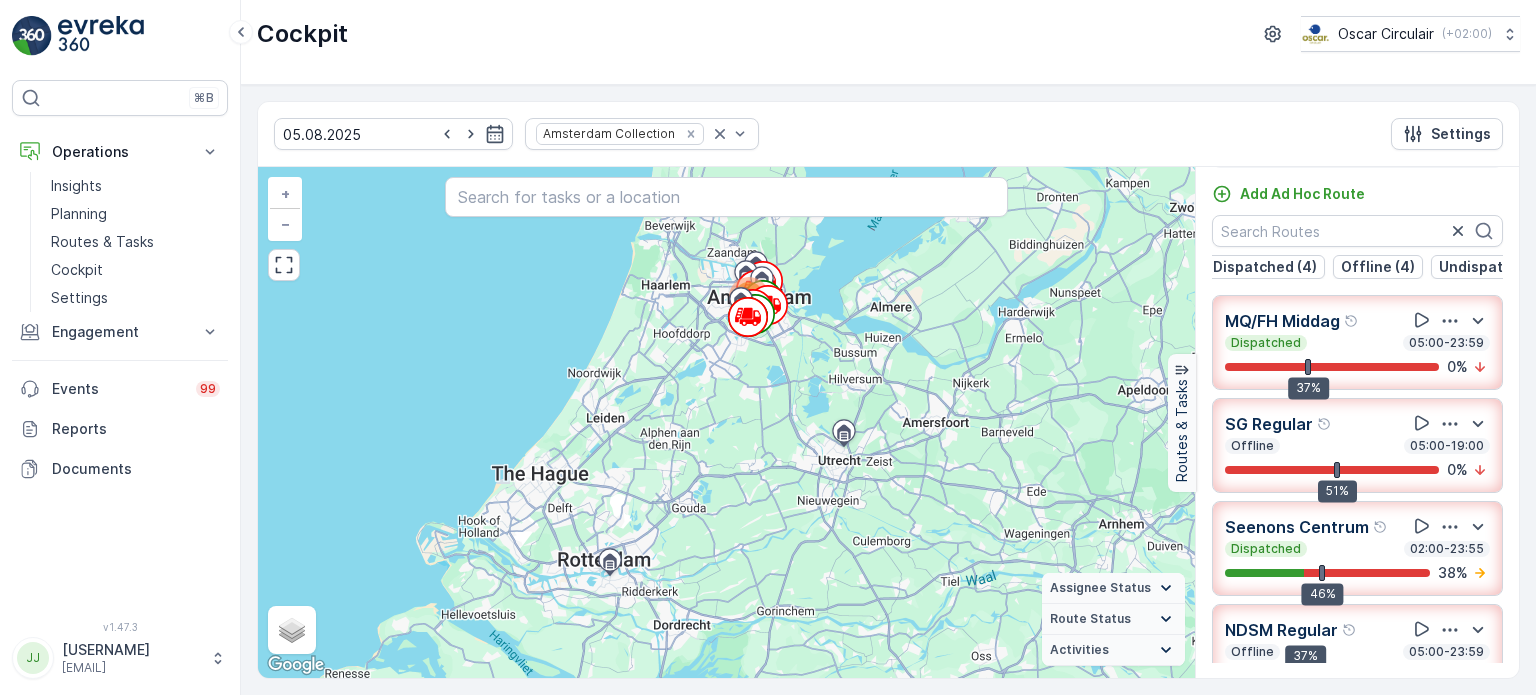 scroll, scrollTop: 0, scrollLeft: 0, axis: both 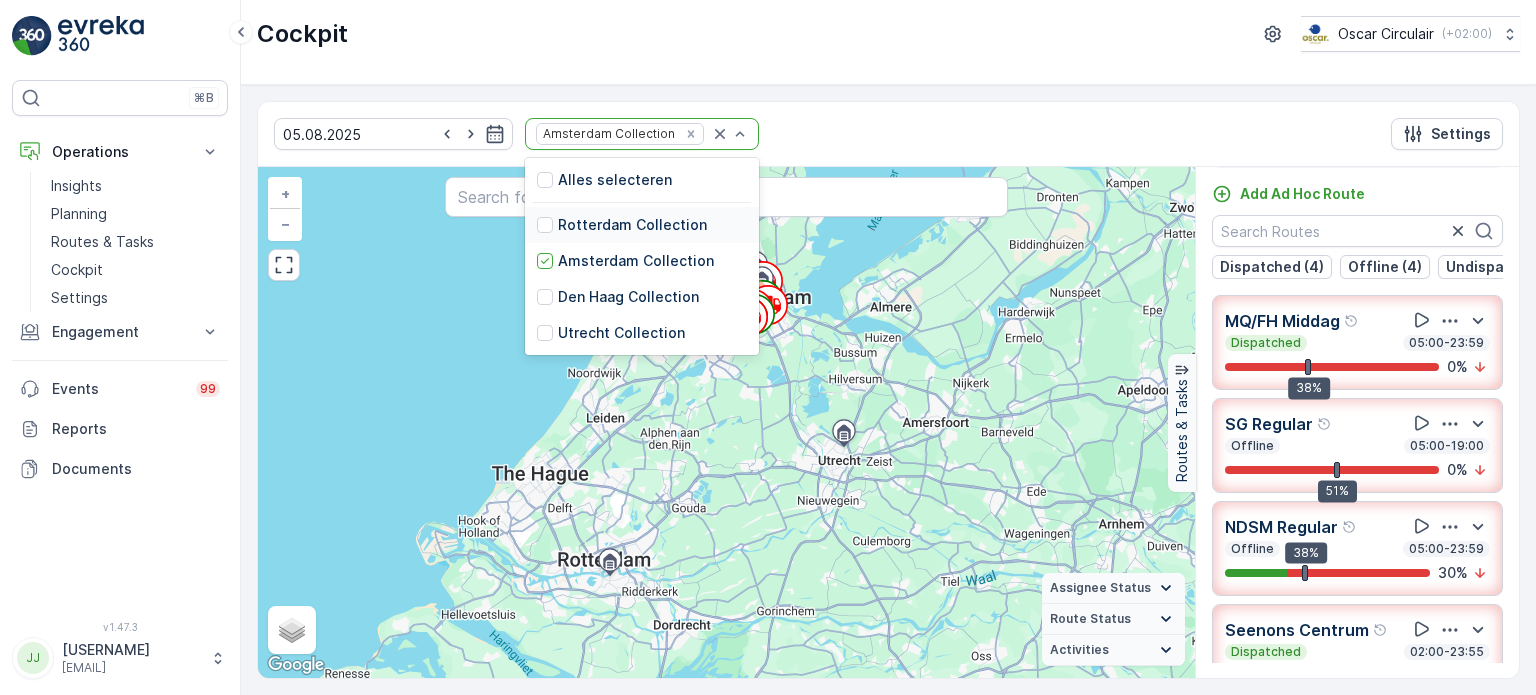 click on "Rotterdam Collection" at bounding box center (632, 225) 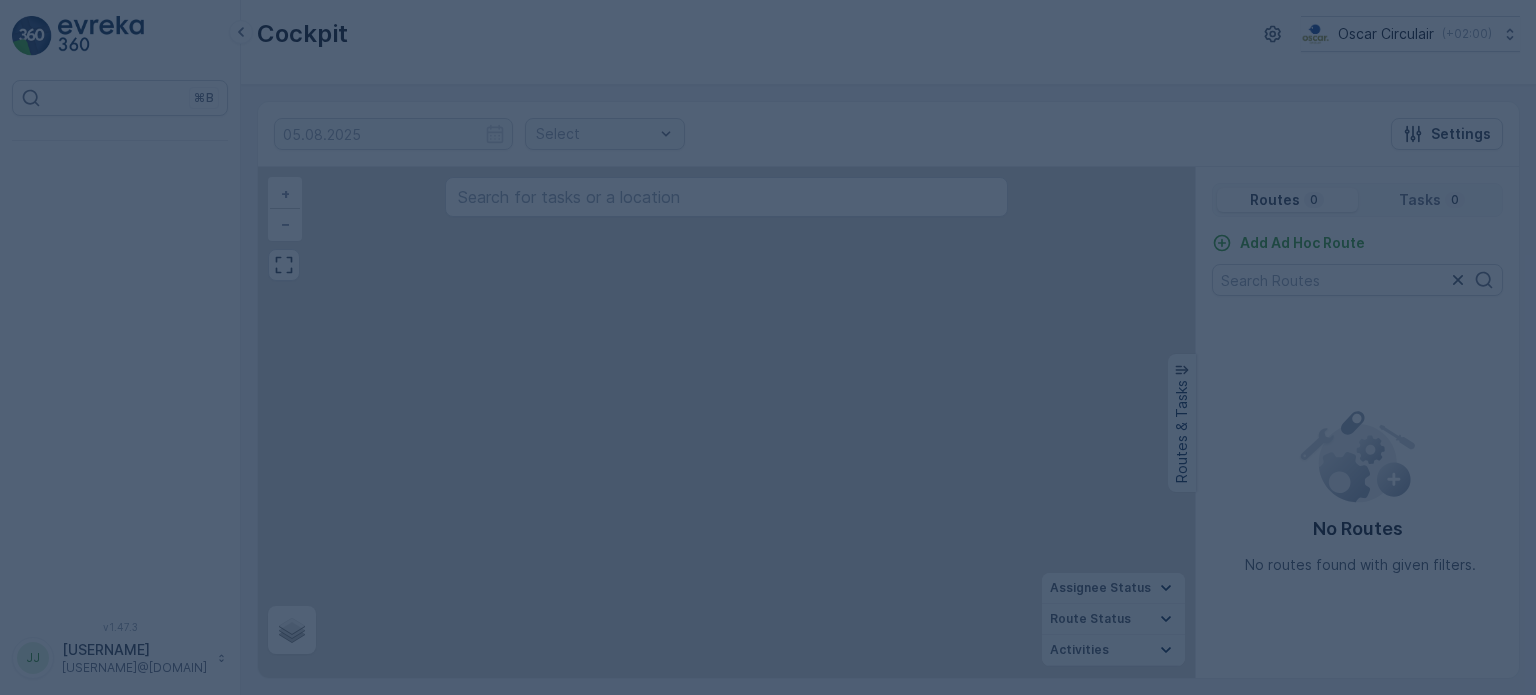 scroll, scrollTop: 0, scrollLeft: 0, axis: both 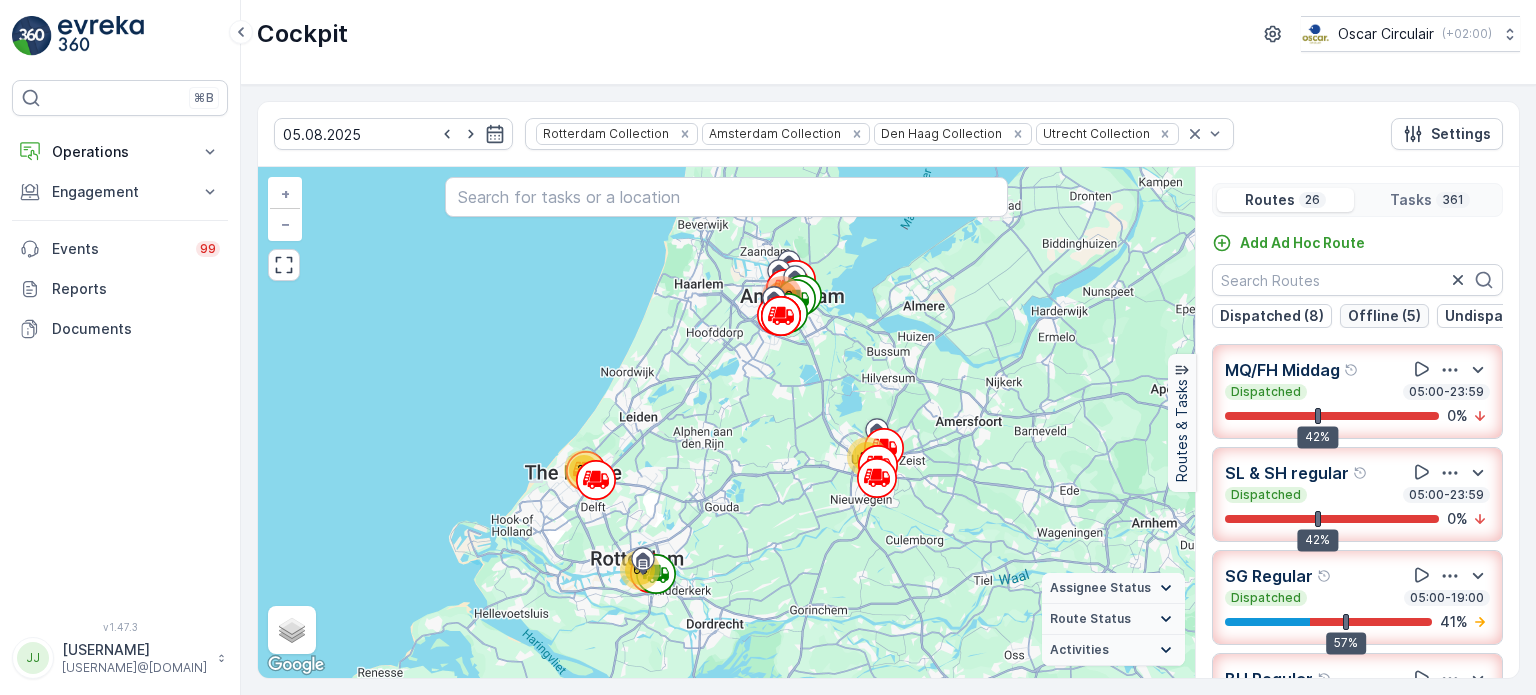 click on "Offline   (5)" at bounding box center (1384, 316) 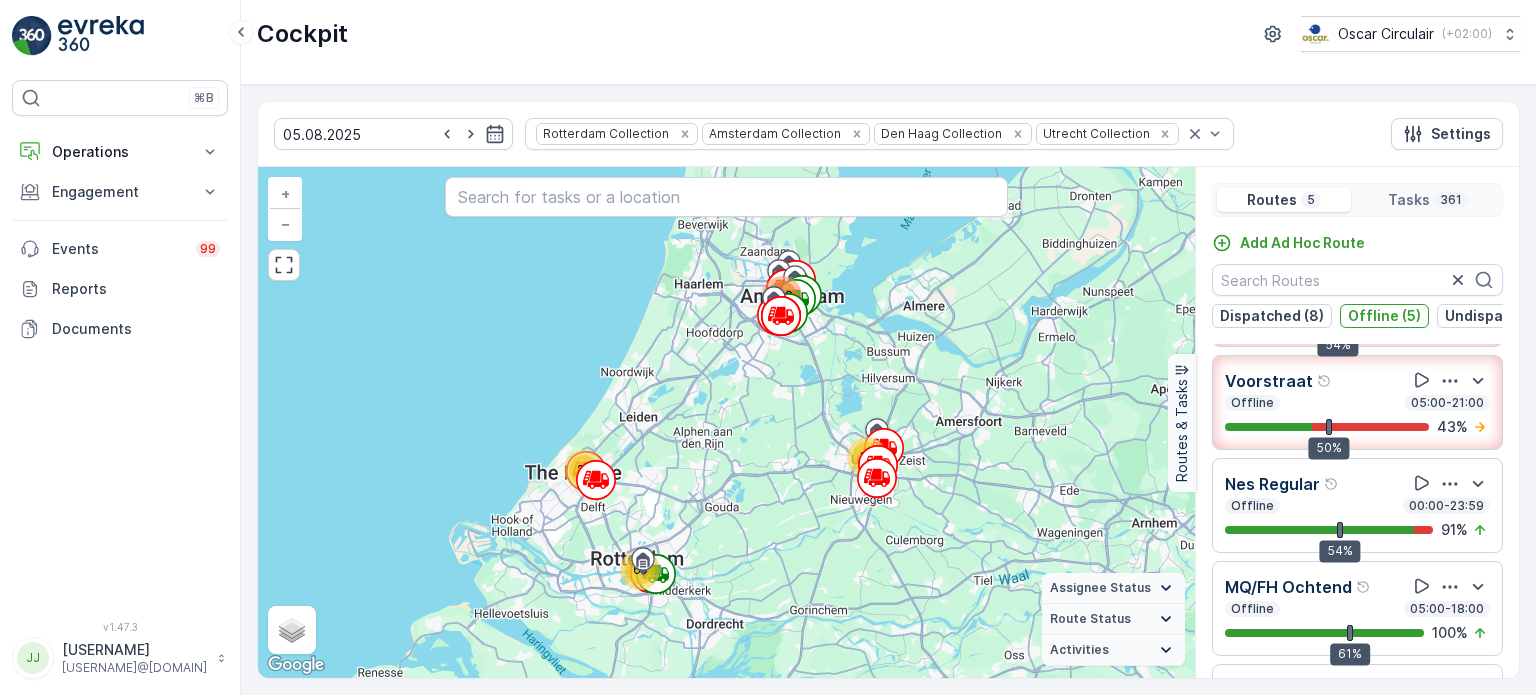 scroll, scrollTop: 172, scrollLeft: 0, axis: vertical 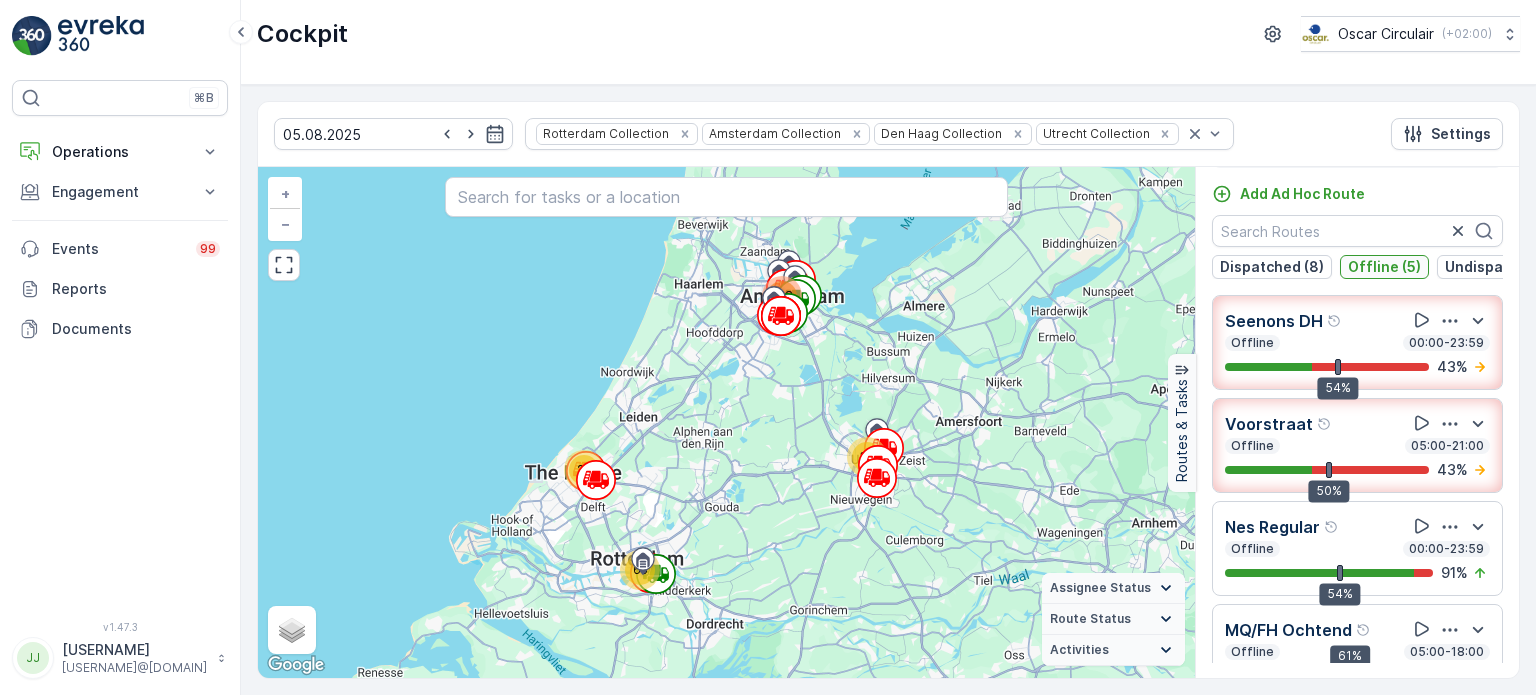 click on "Offline   (5)" at bounding box center (1384, 267) 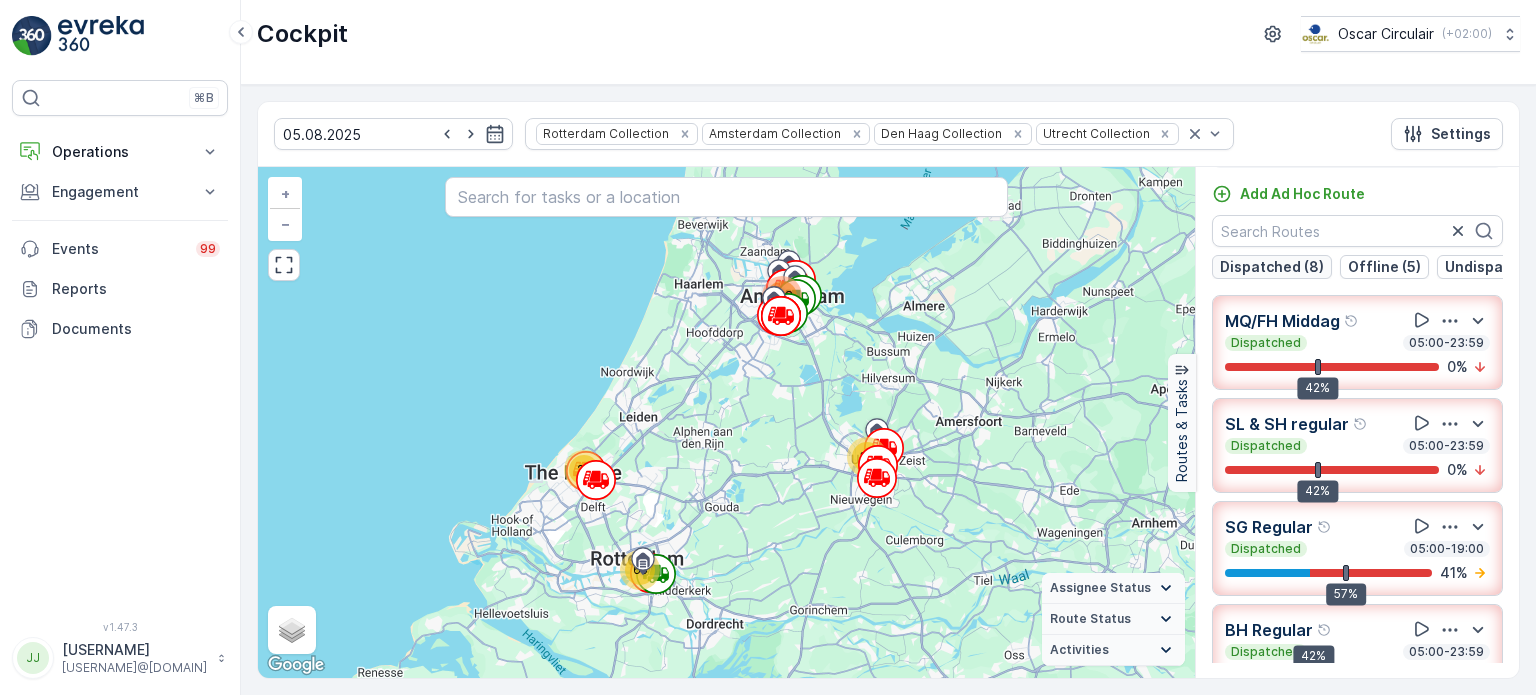 click on "Dispatched   (8)" at bounding box center (1272, 267) 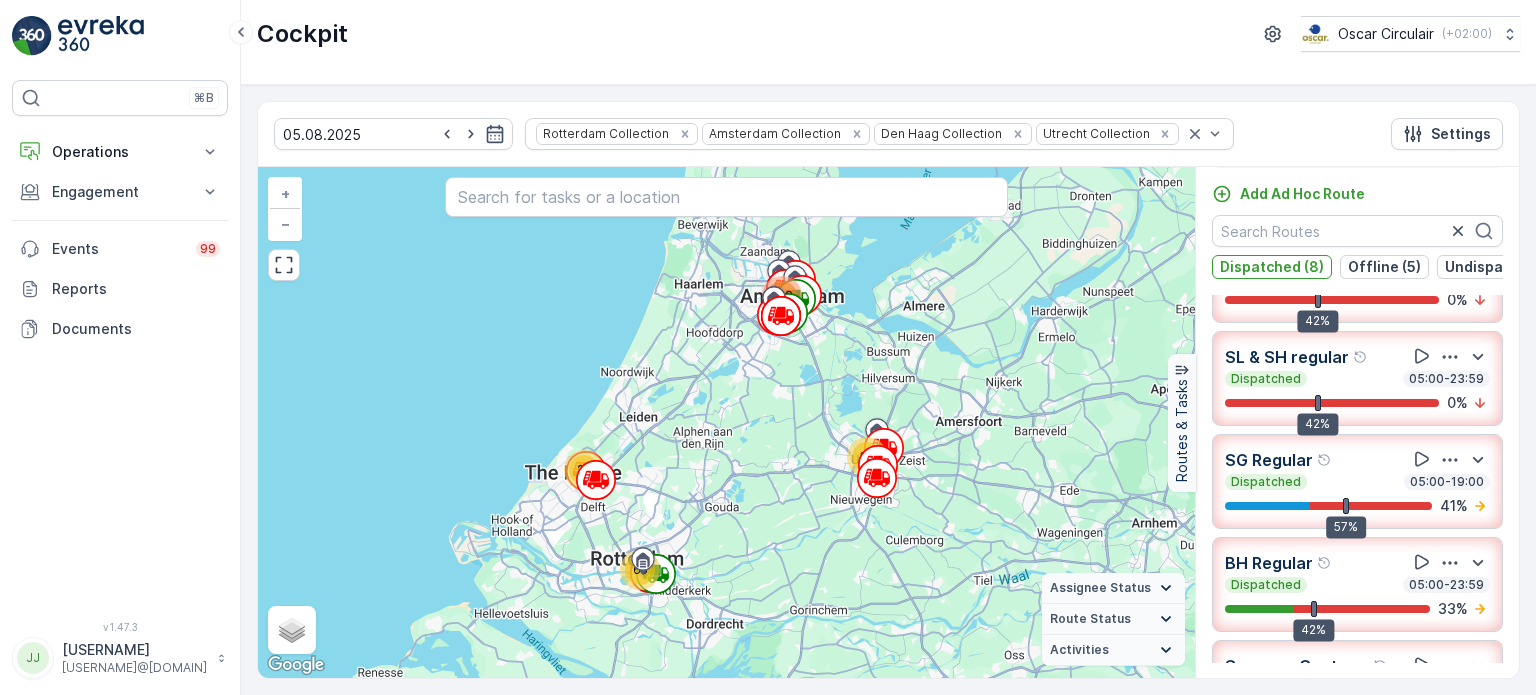 scroll, scrollTop: 0, scrollLeft: 0, axis: both 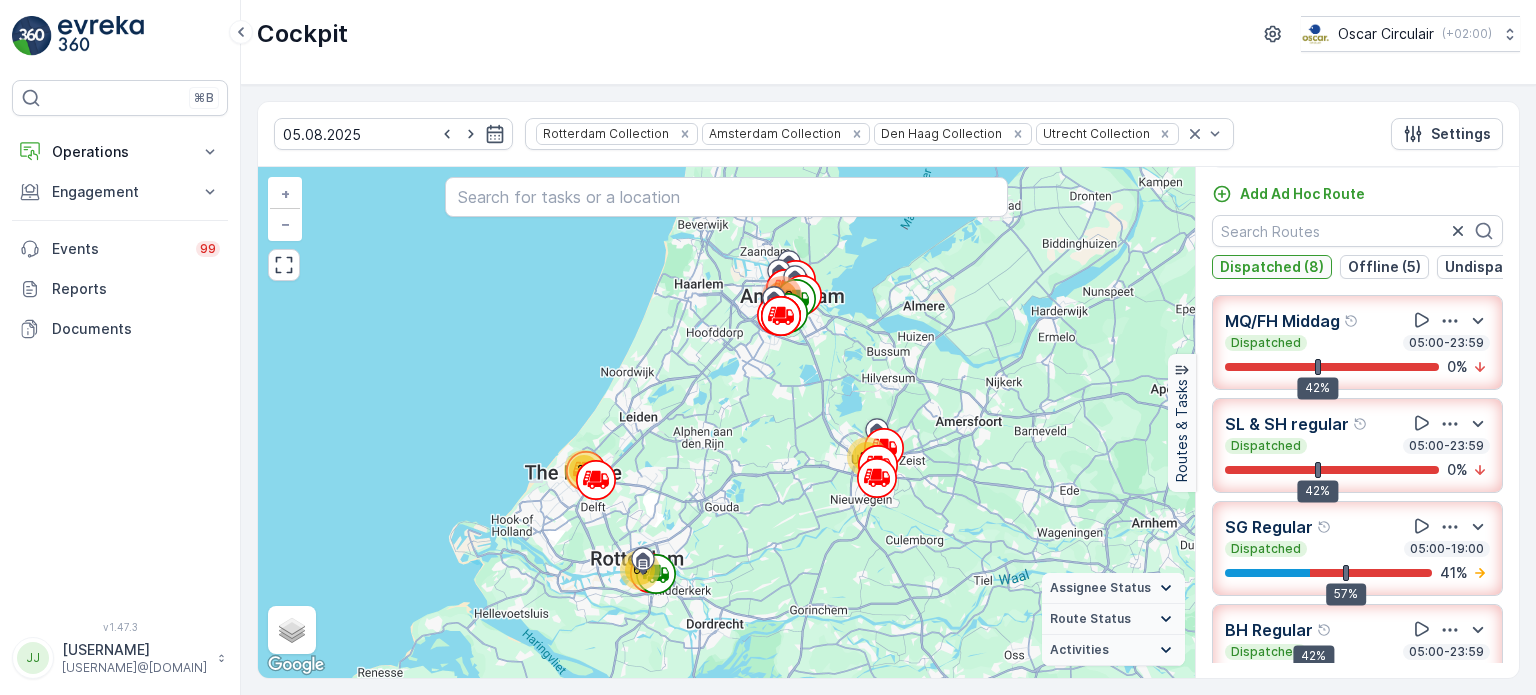 click on "Dispatched   (8)" at bounding box center (1272, 267) 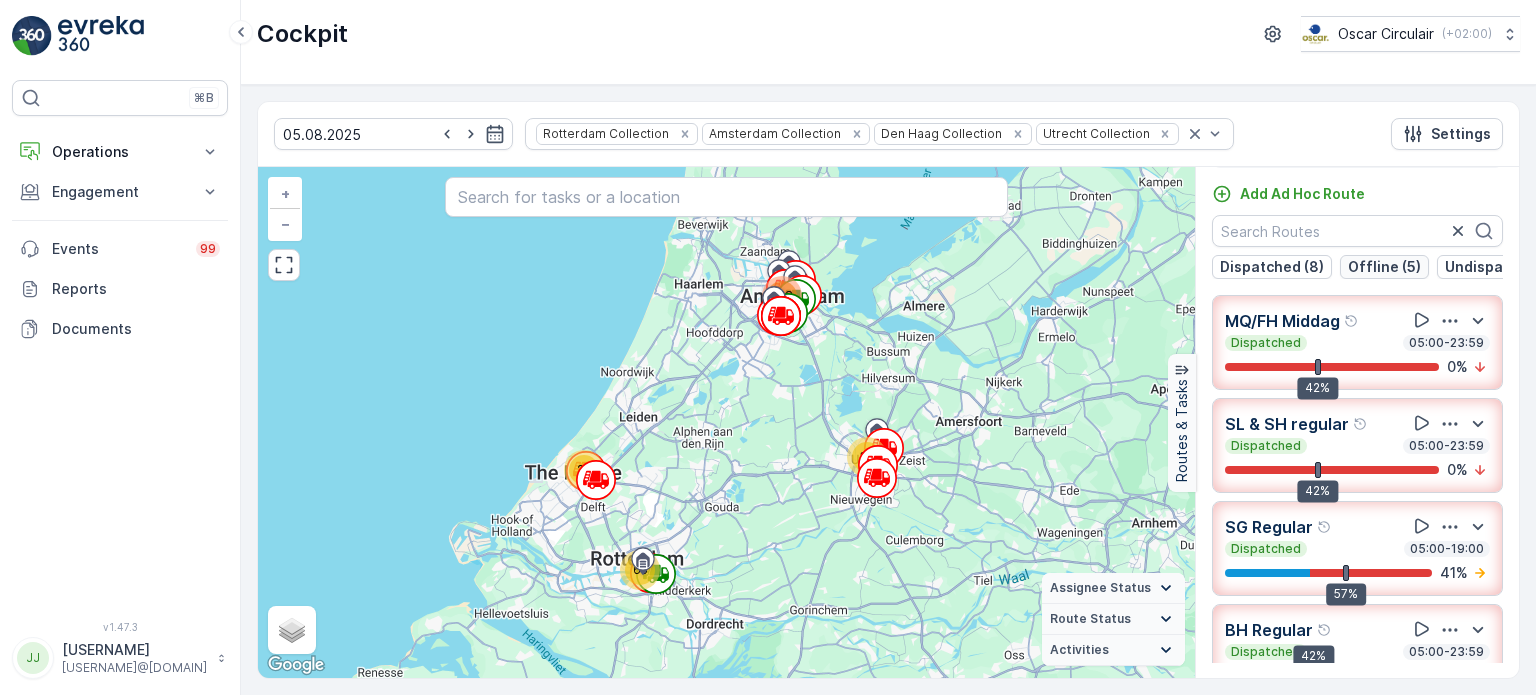 click on "Offline   (5)" at bounding box center [1384, 267] 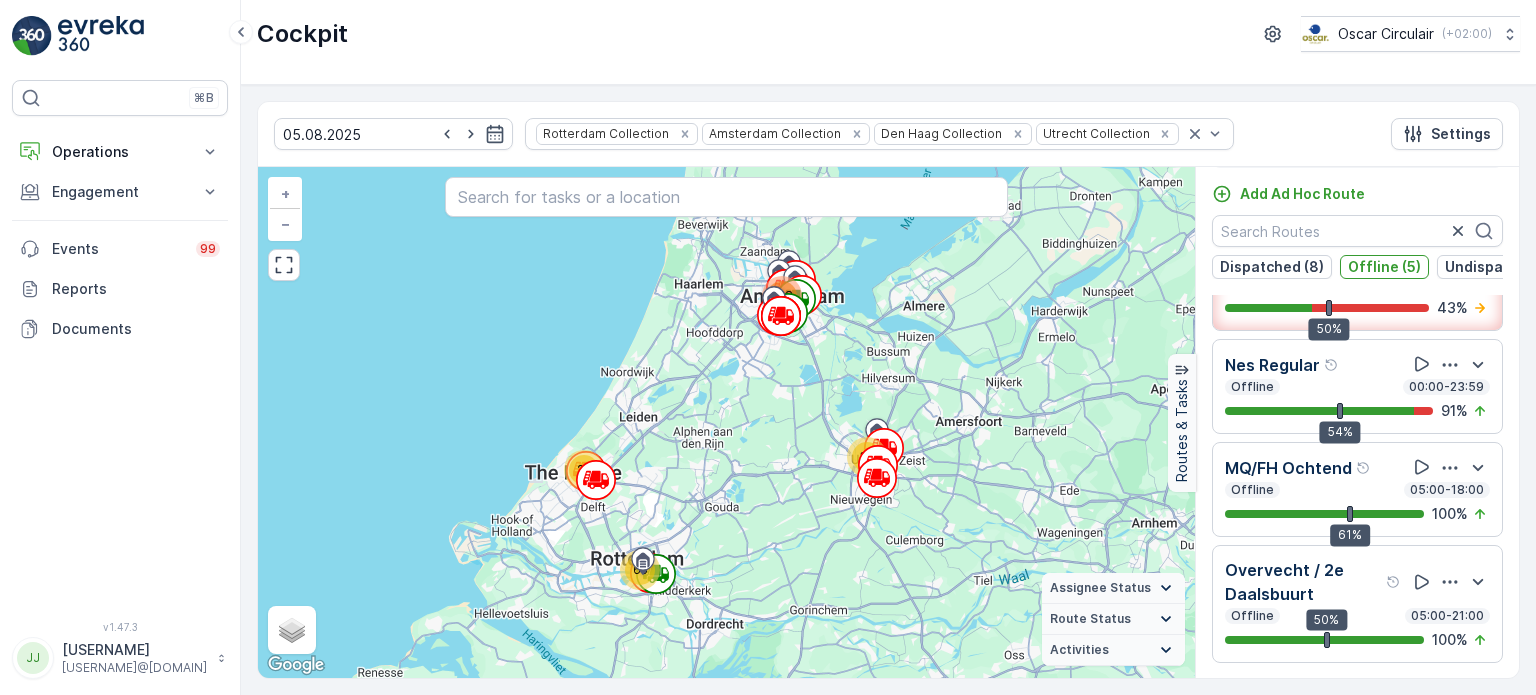 scroll, scrollTop: 0, scrollLeft: 0, axis: both 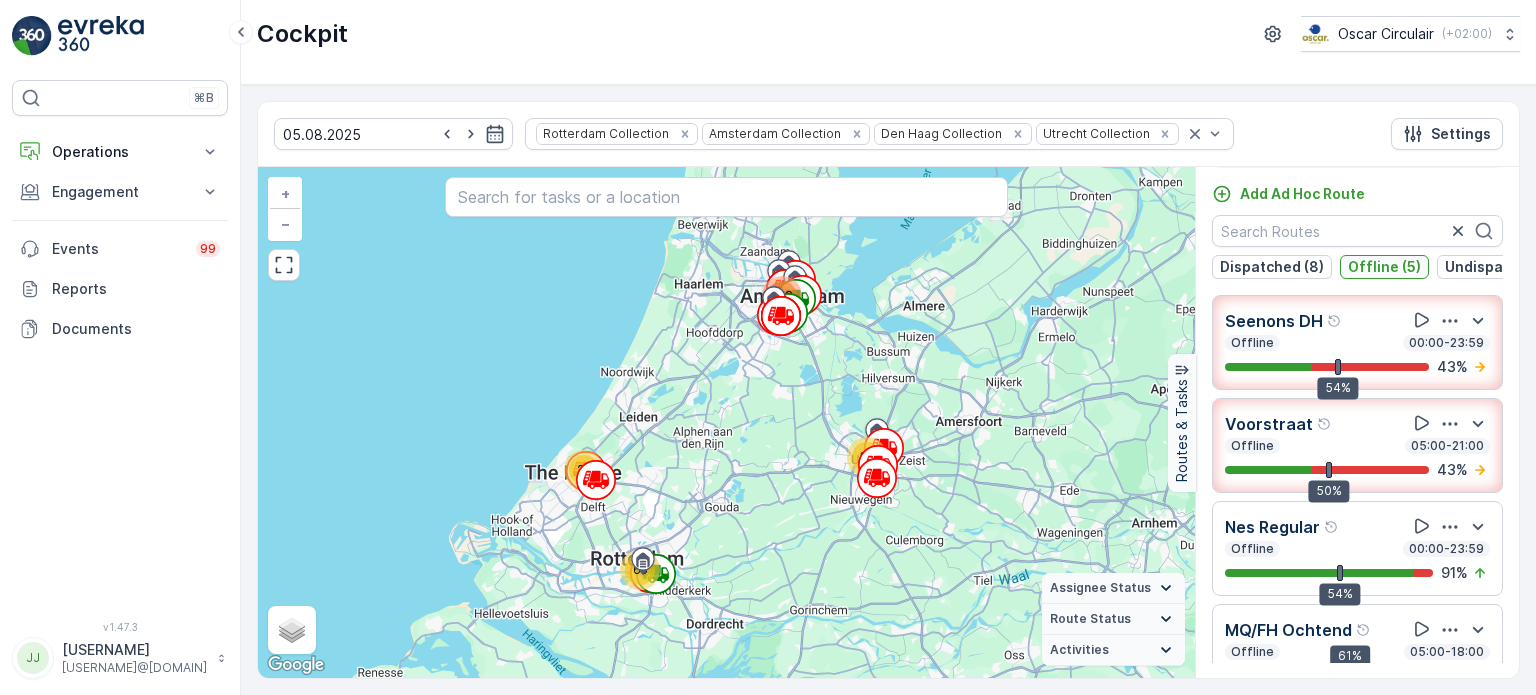 click on "Offline   (5)" at bounding box center (1384, 267) 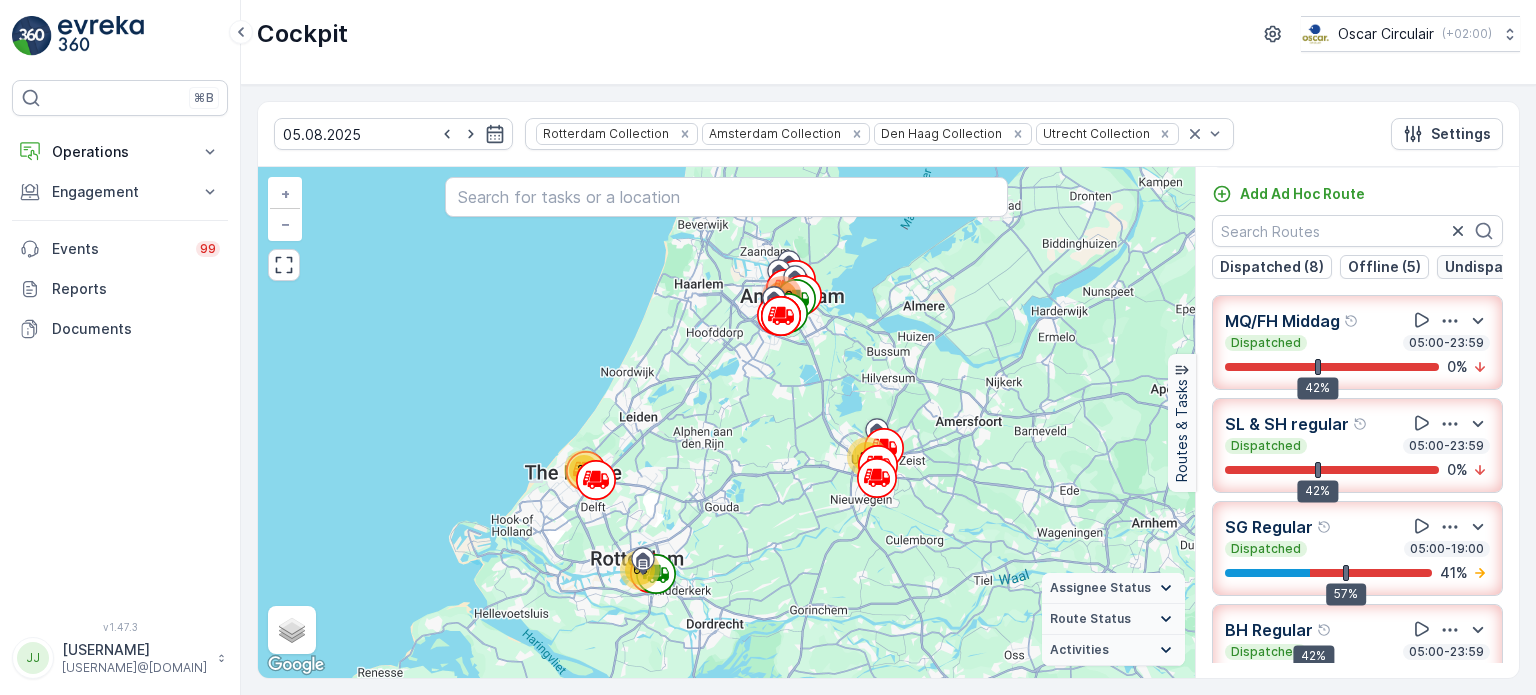 click on "Undispatched   (9)" at bounding box center [1506, 267] 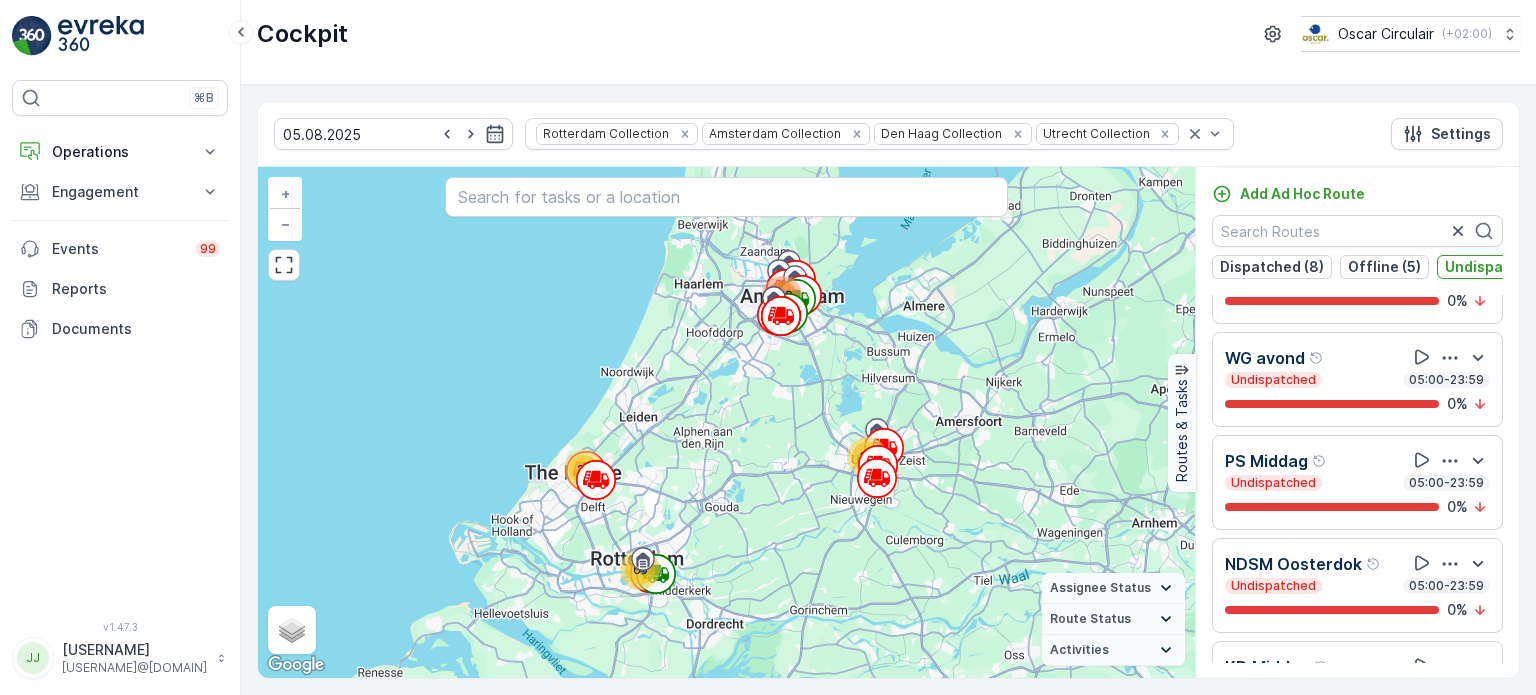 scroll, scrollTop: 0, scrollLeft: 0, axis: both 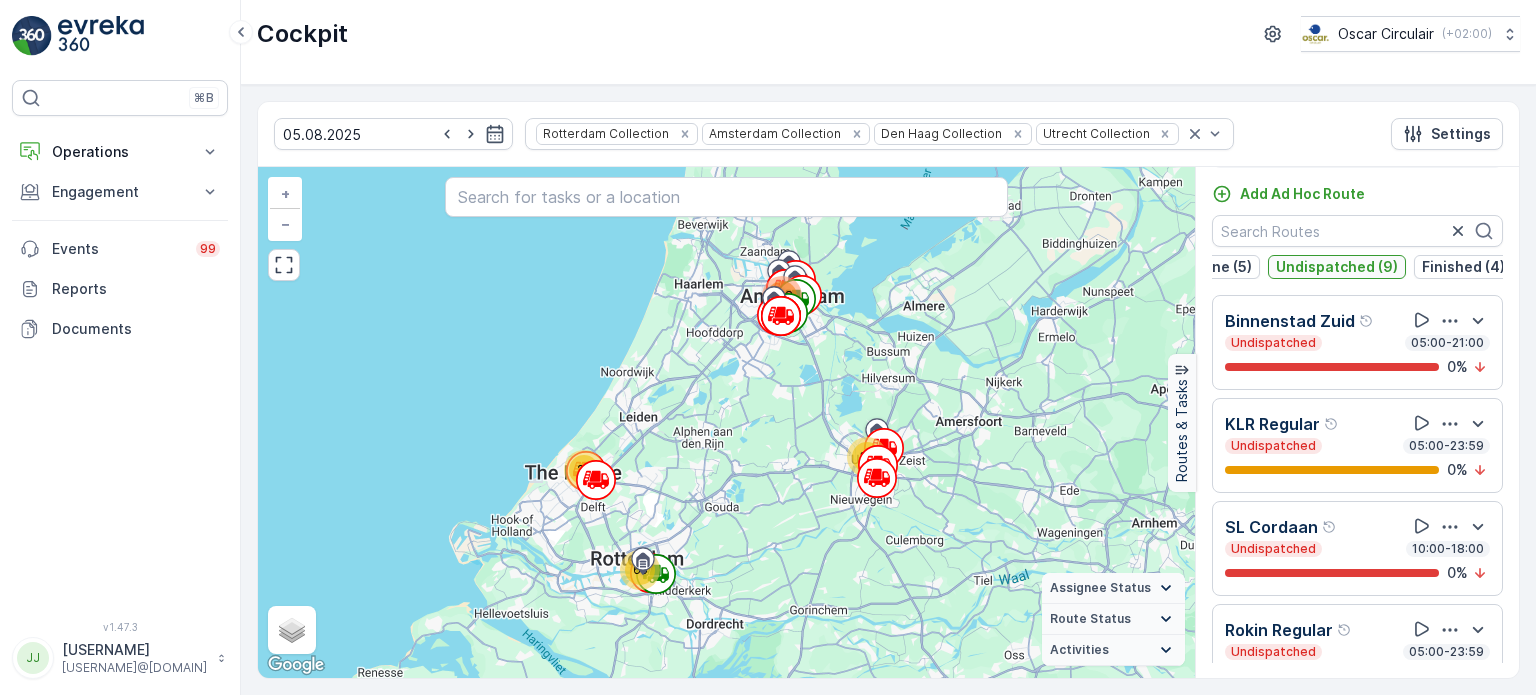 click on "Undispatched   (9)" at bounding box center (1337, 267) 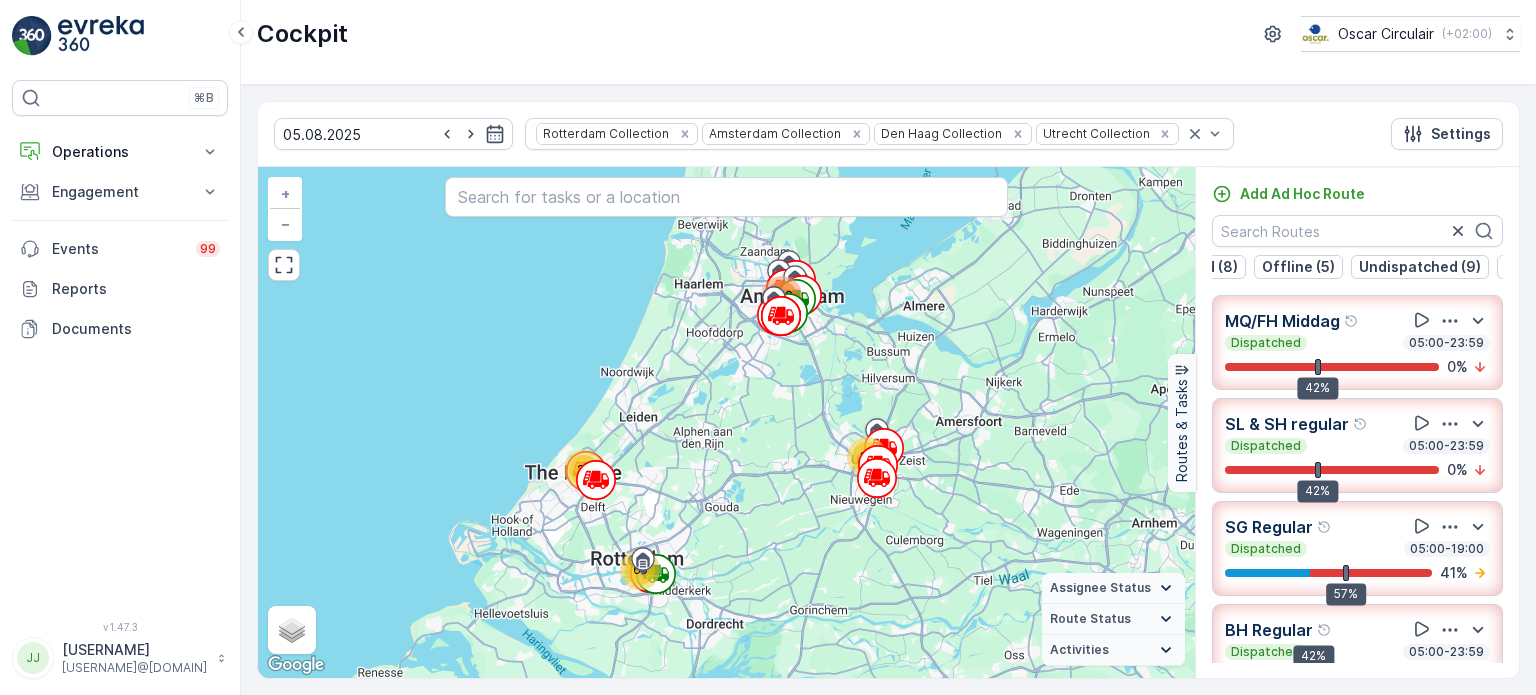 scroll, scrollTop: 0, scrollLeft: 0, axis: both 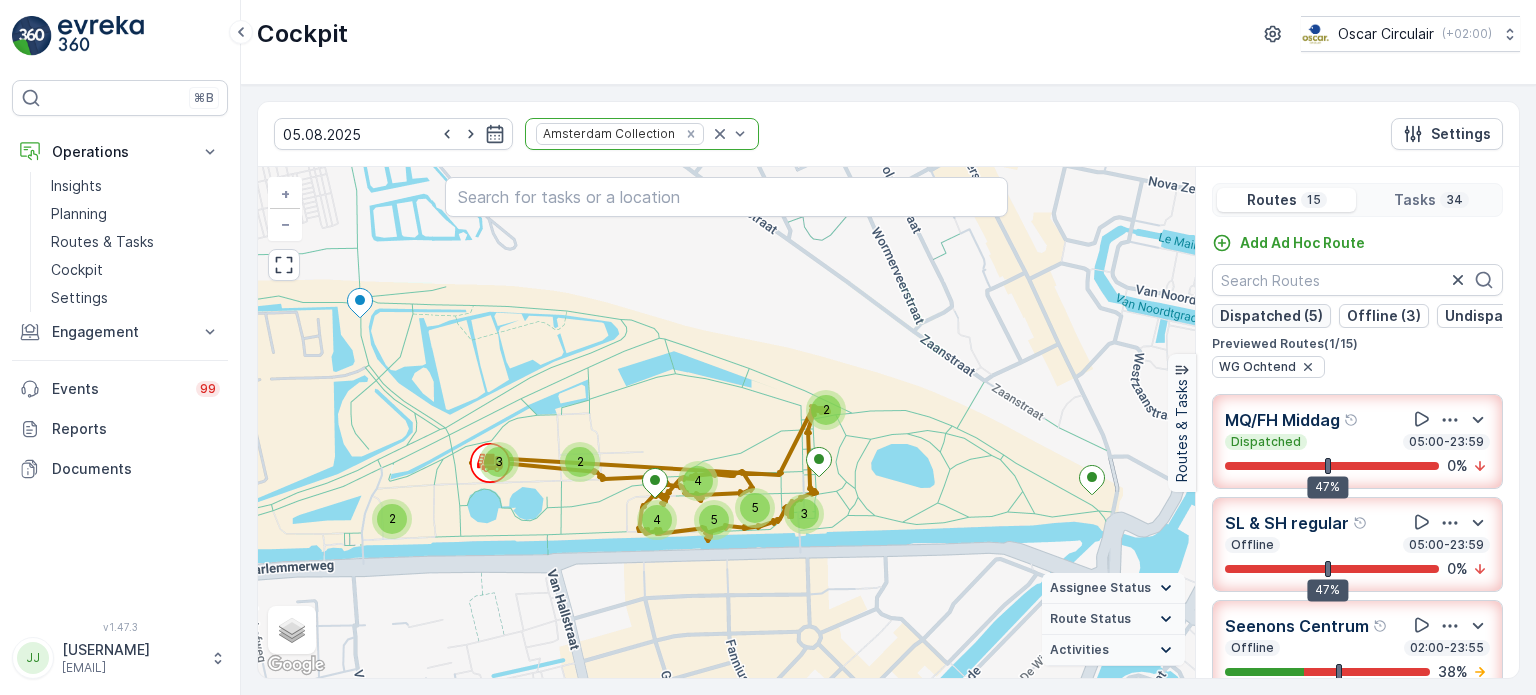 click on "Dispatched   (5)" at bounding box center (1271, 316) 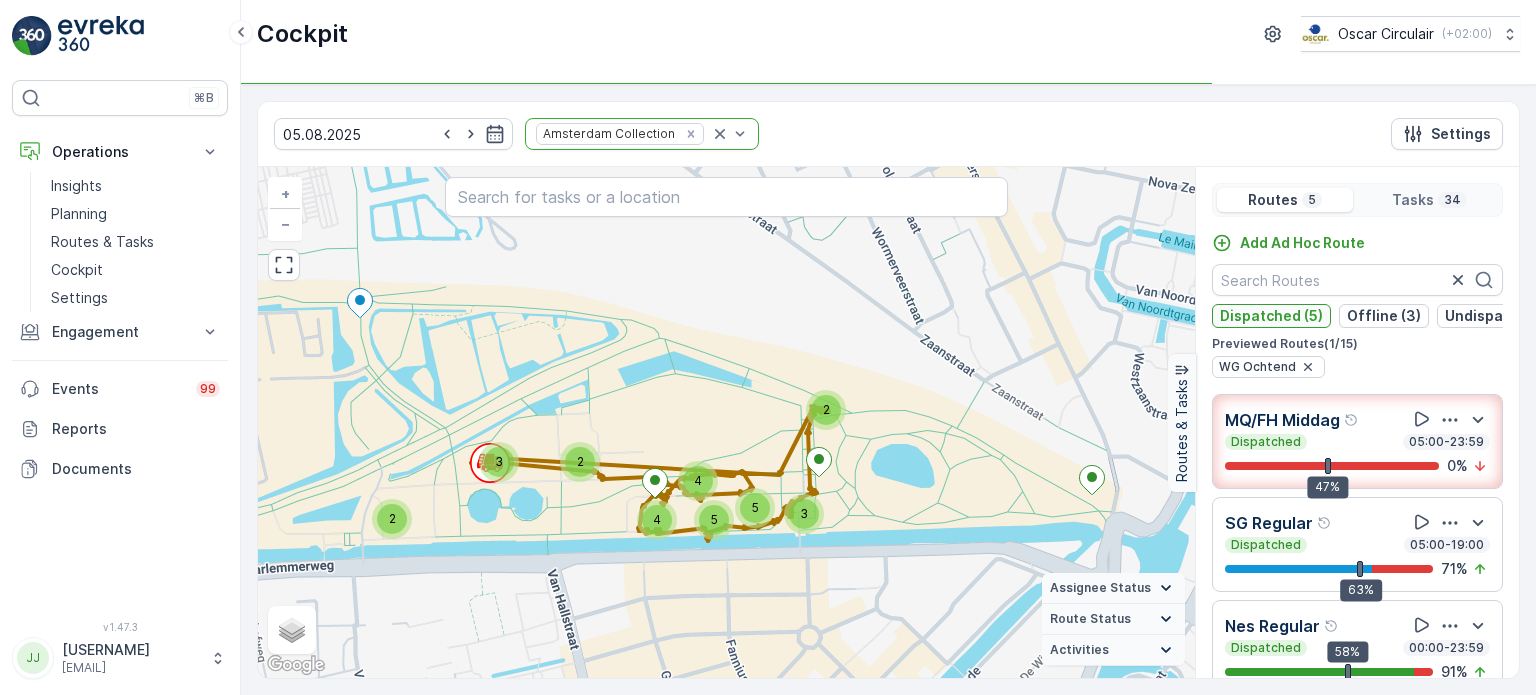 click on "Dispatched   (5)" at bounding box center (1271, 316) 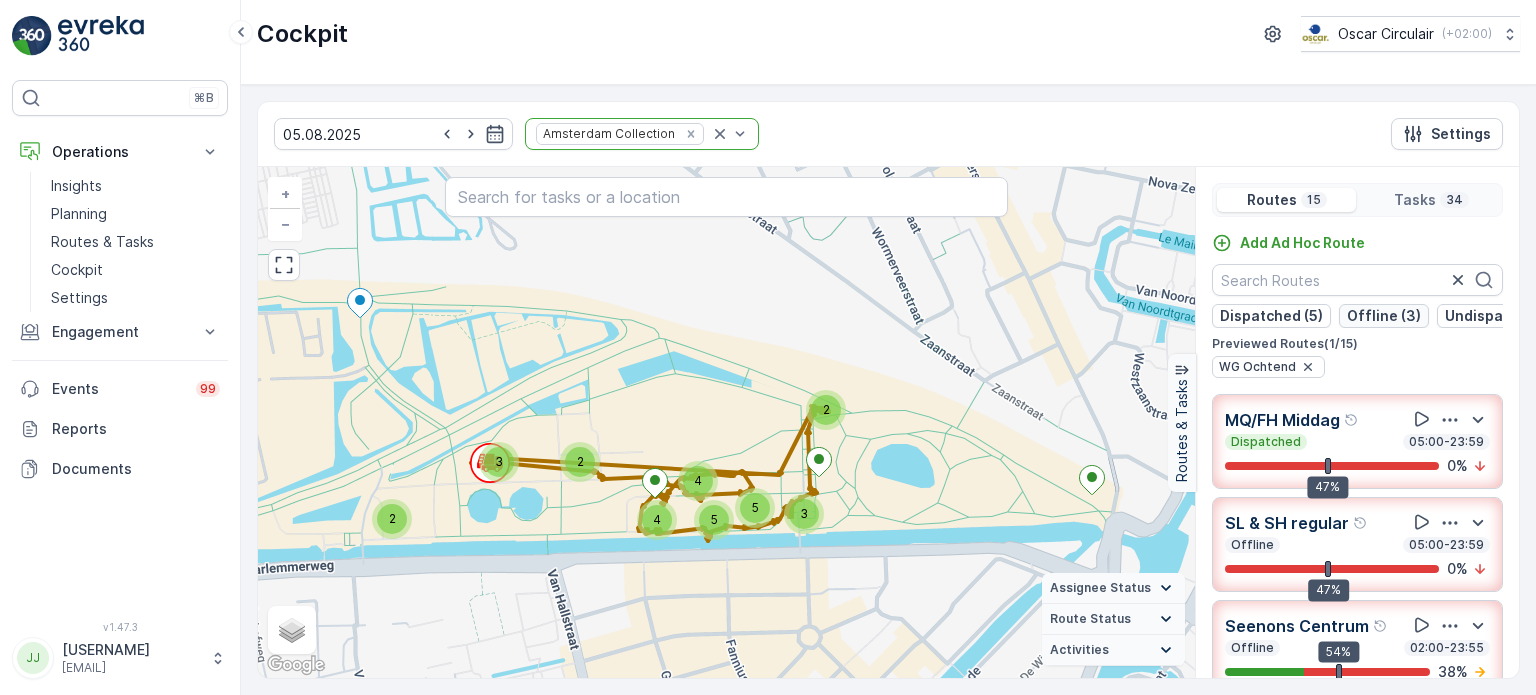 click on "Offline   (3)" at bounding box center (1384, 316) 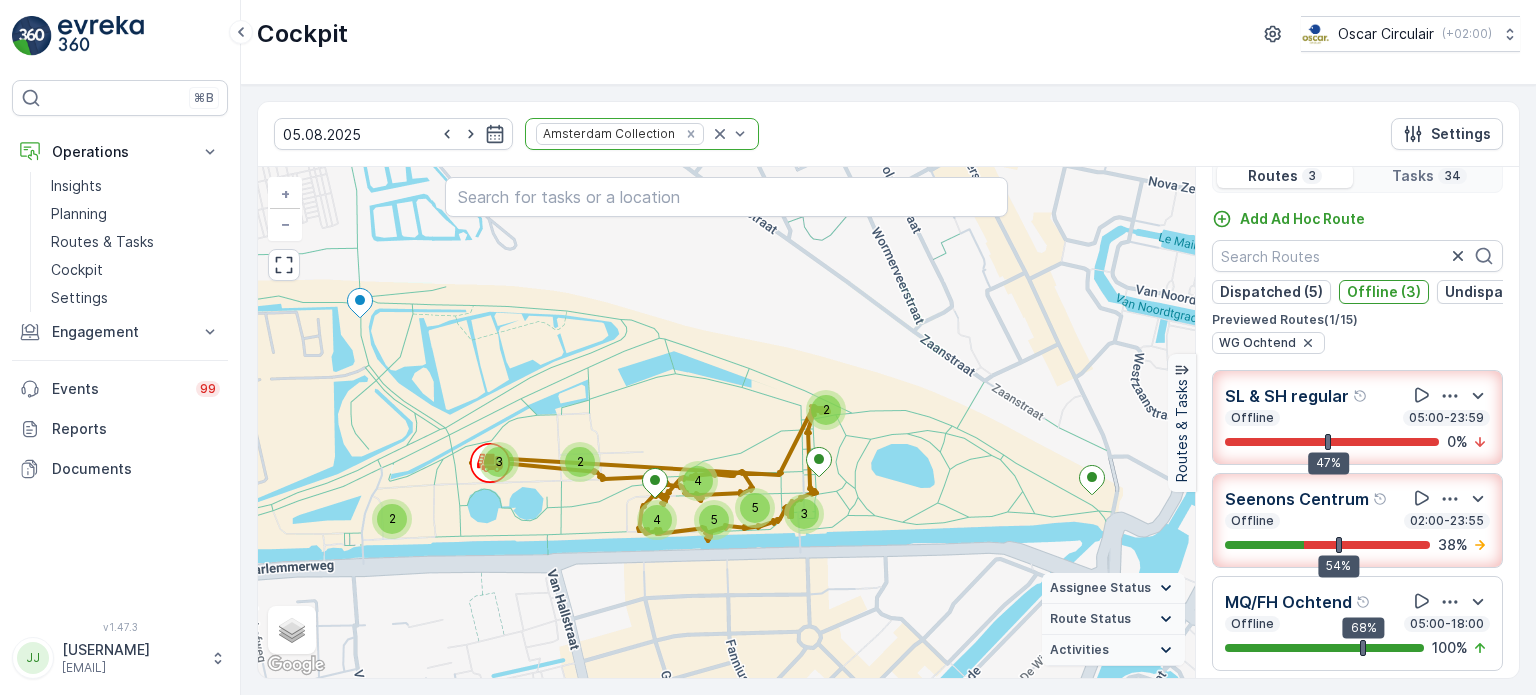 scroll, scrollTop: 0, scrollLeft: 0, axis: both 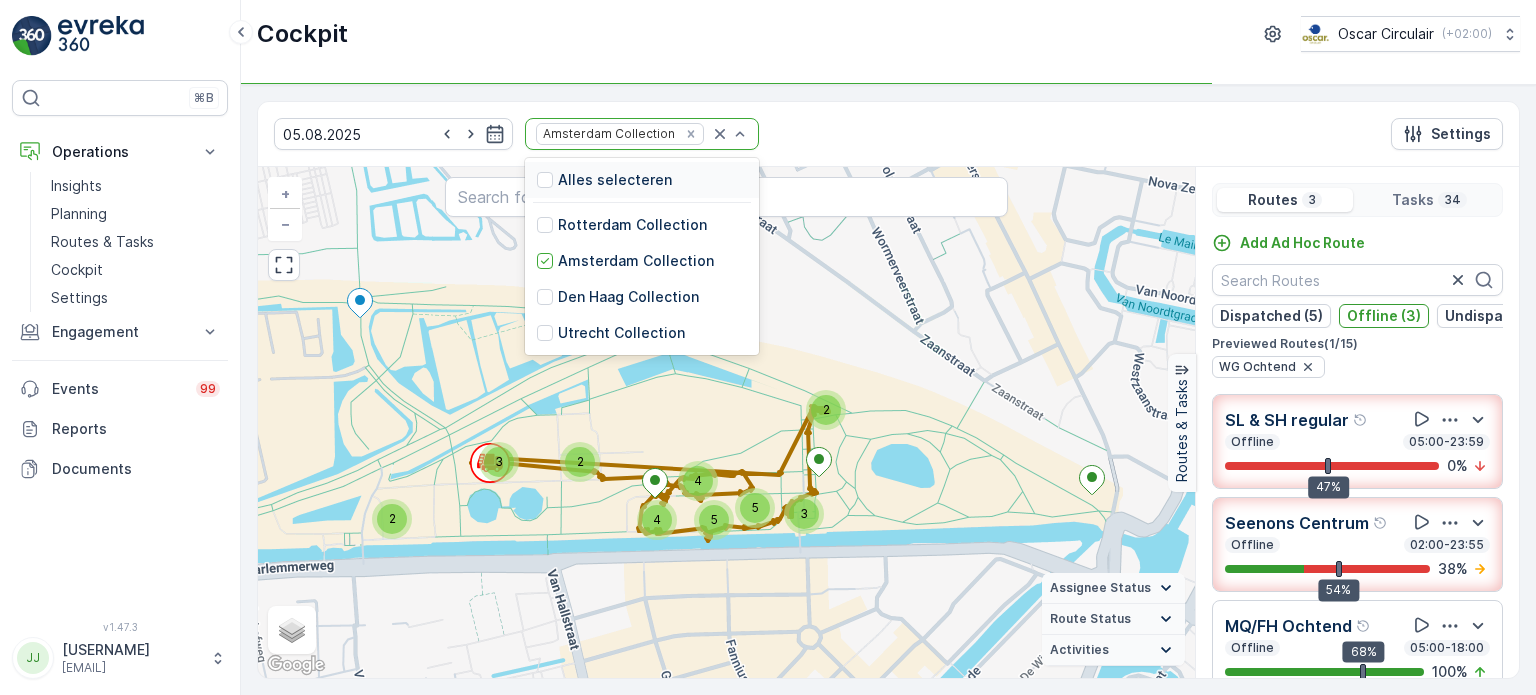 drag, startPoint x: 701, startPoint y: 130, endPoint x: 639, endPoint y: 178, distance: 78.40918 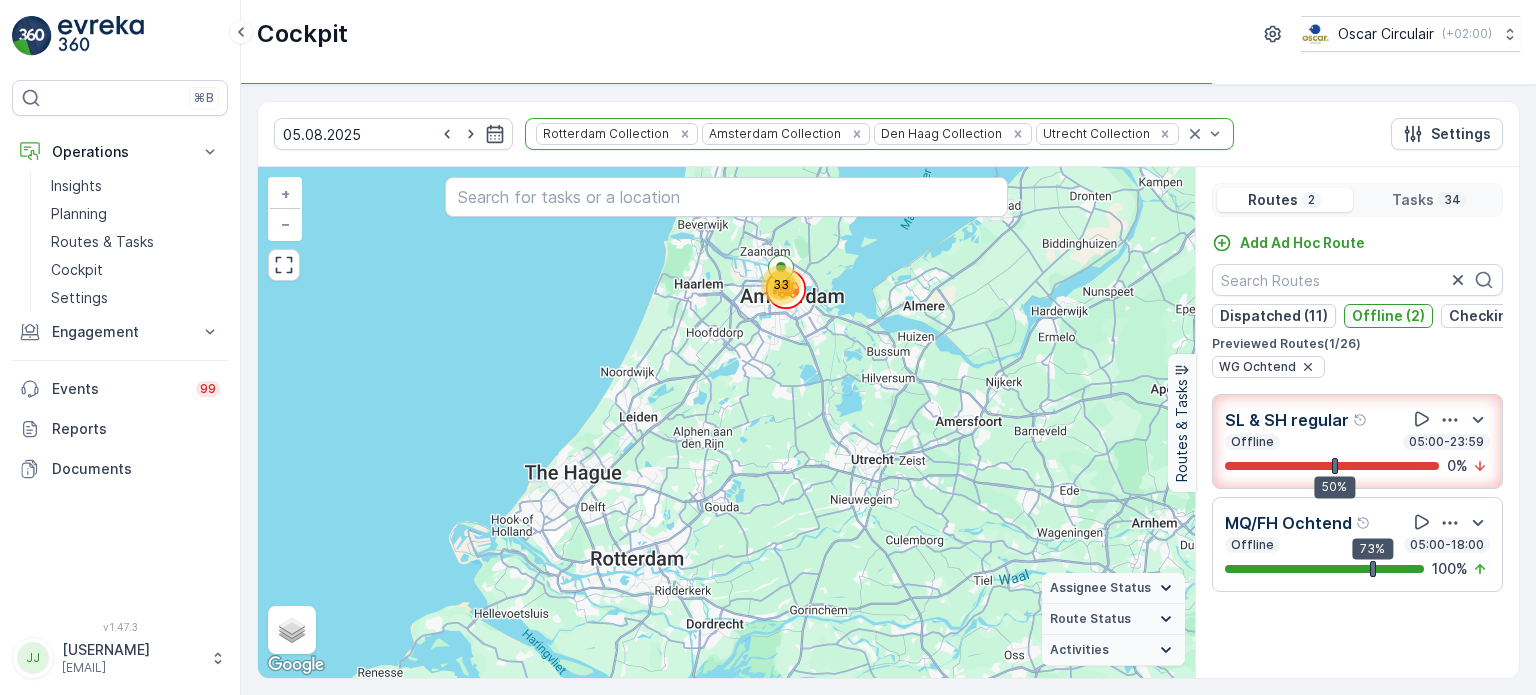 click on "Offline   (2)" at bounding box center (1388, 316) 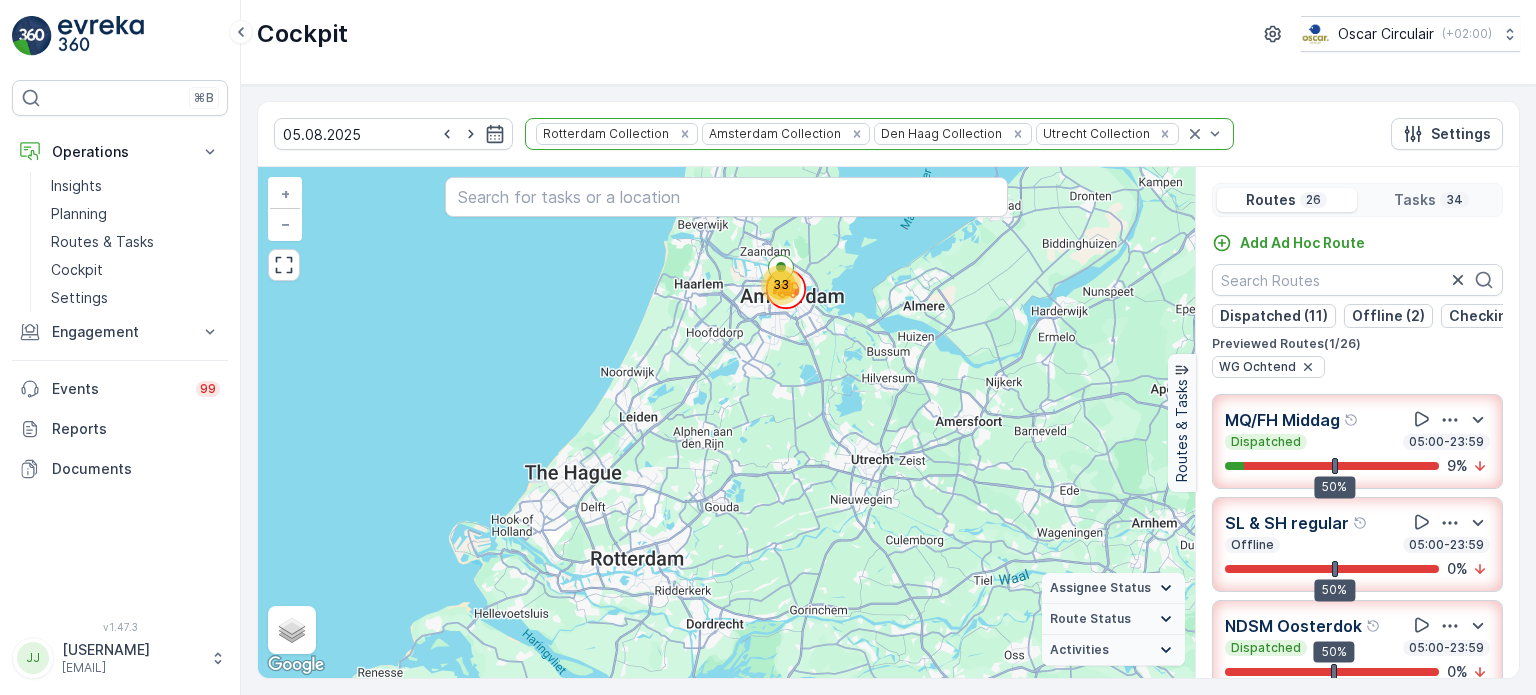 click on "Add Ad Hoc Route Dispatched   (11) Offline   (2) Checkin   (1) Undispatched   (5) Finished   (7) Previewed Routes  ( 1  /  26 ) WG Ochtend" at bounding box center (1357, 305) 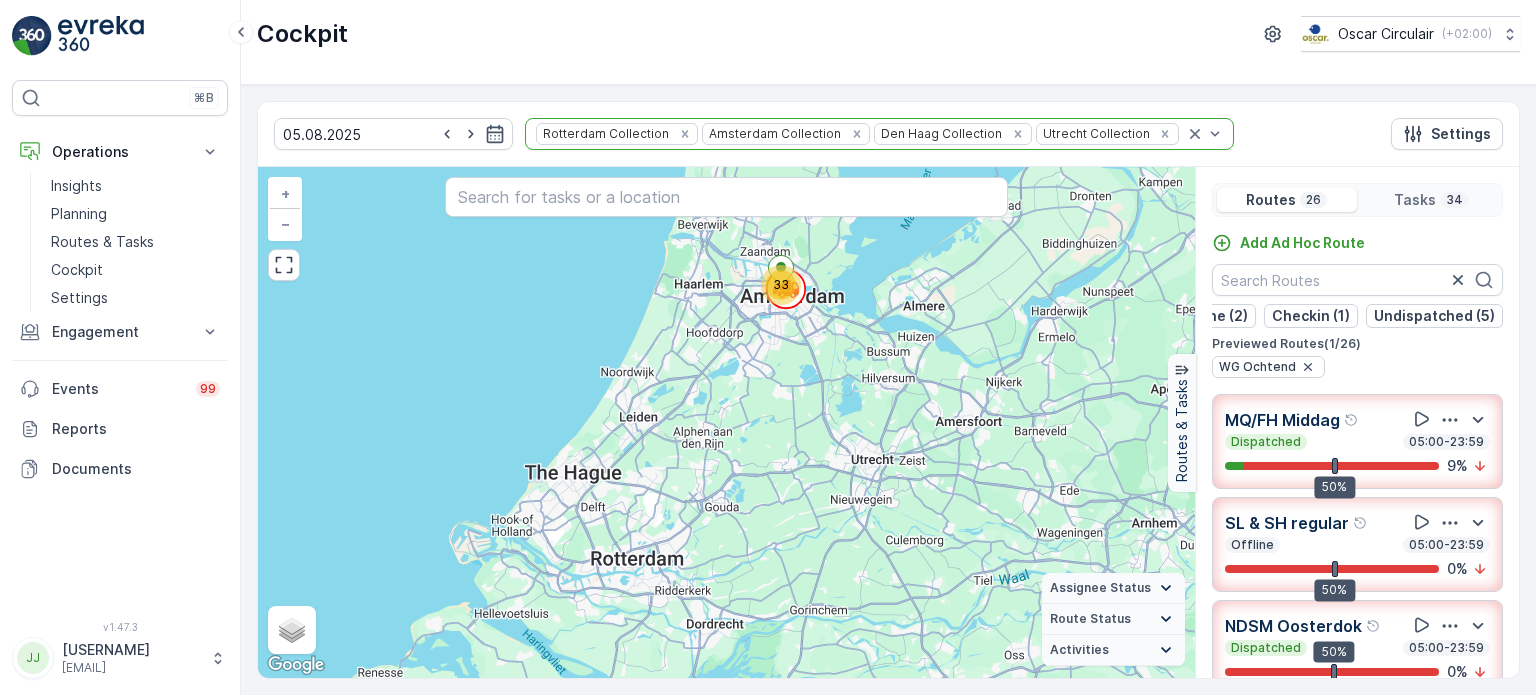 scroll, scrollTop: 0, scrollLeft: 200, axis: horizontal 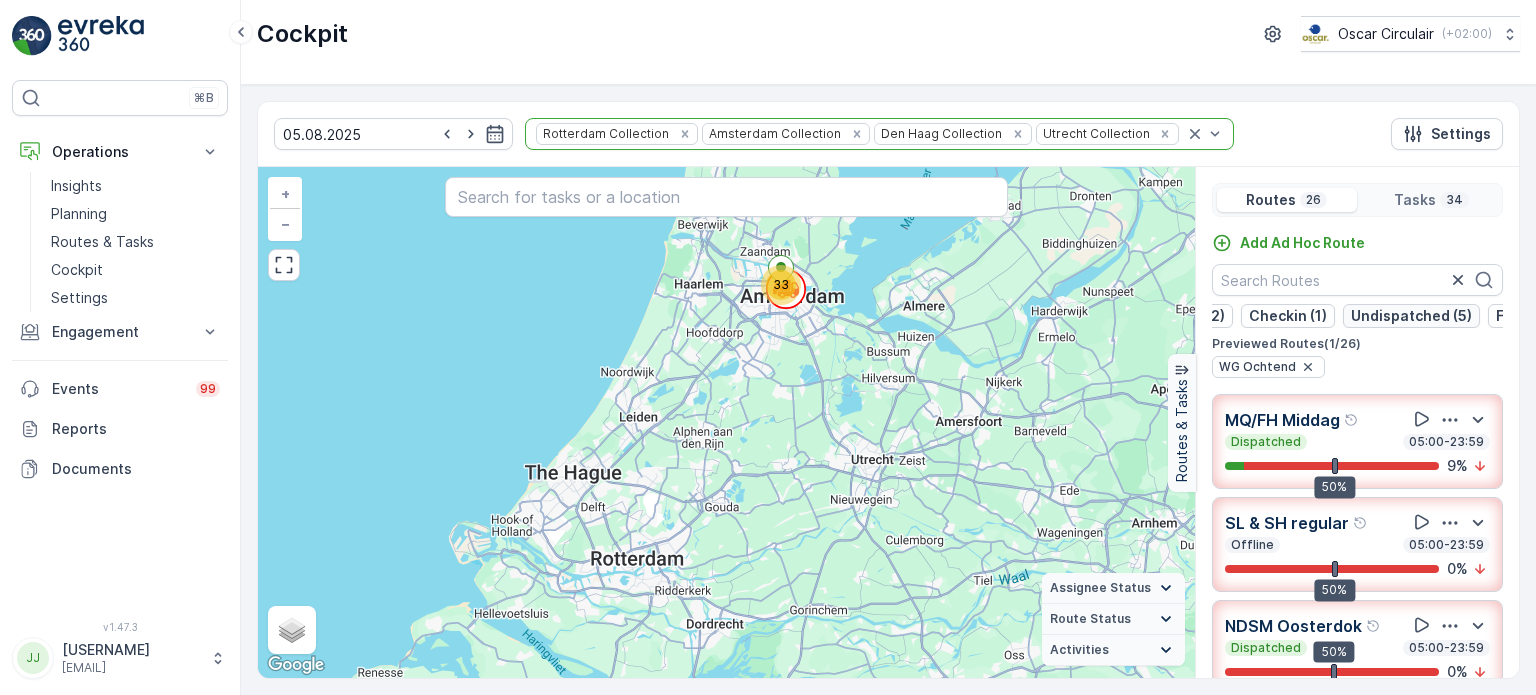 click on "Undispatched   (5)" at bounding box center [1411, 316] 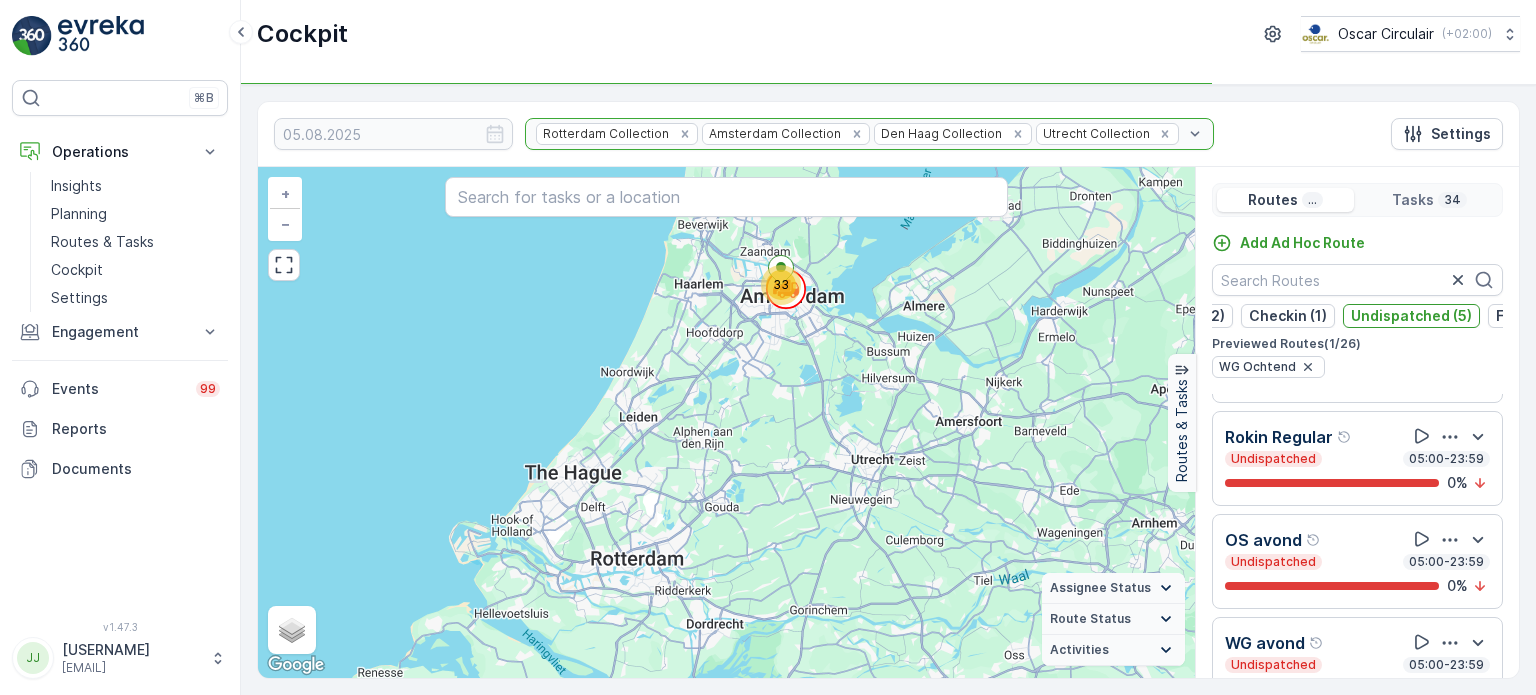 scroll, scrollTop: 199, scrollLeft: 0, axis: vertical 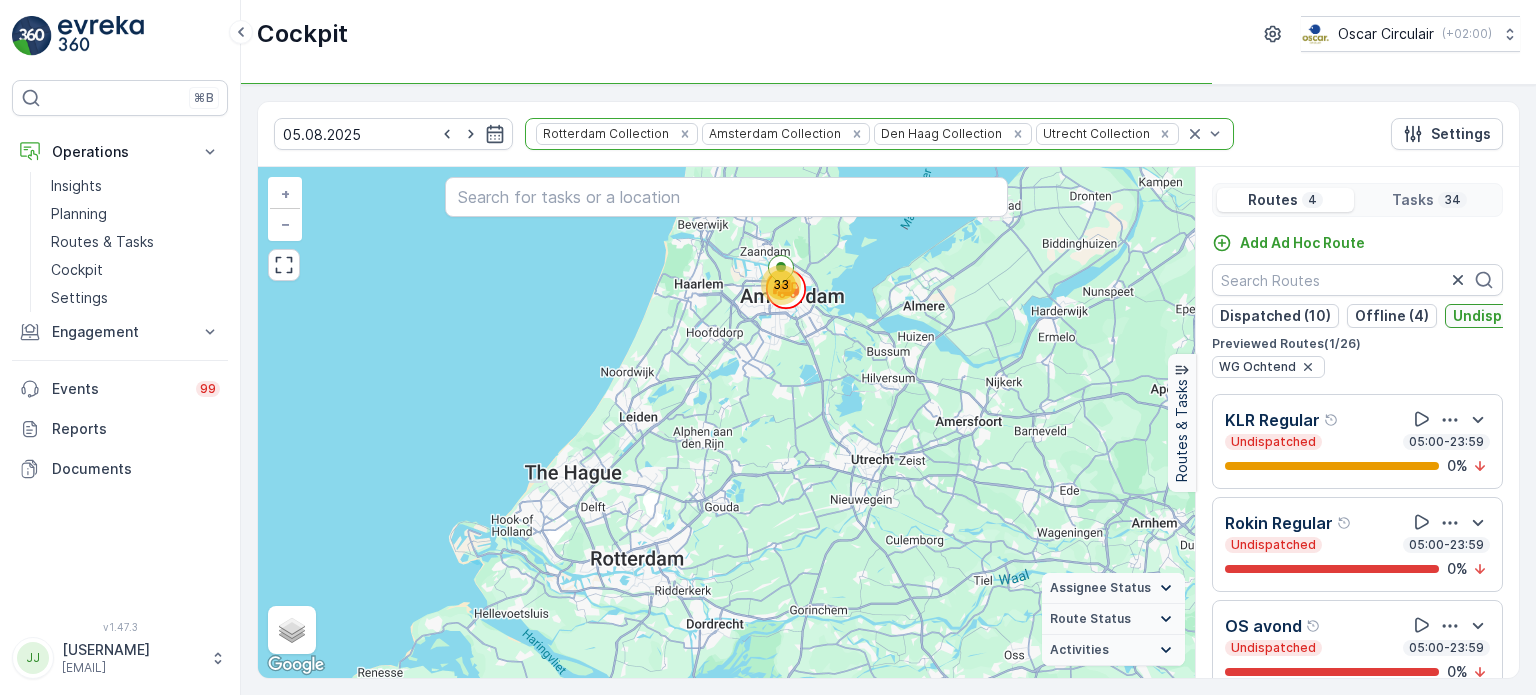 click on "Undispatched   (4)" at bounding box center (1514, 316) 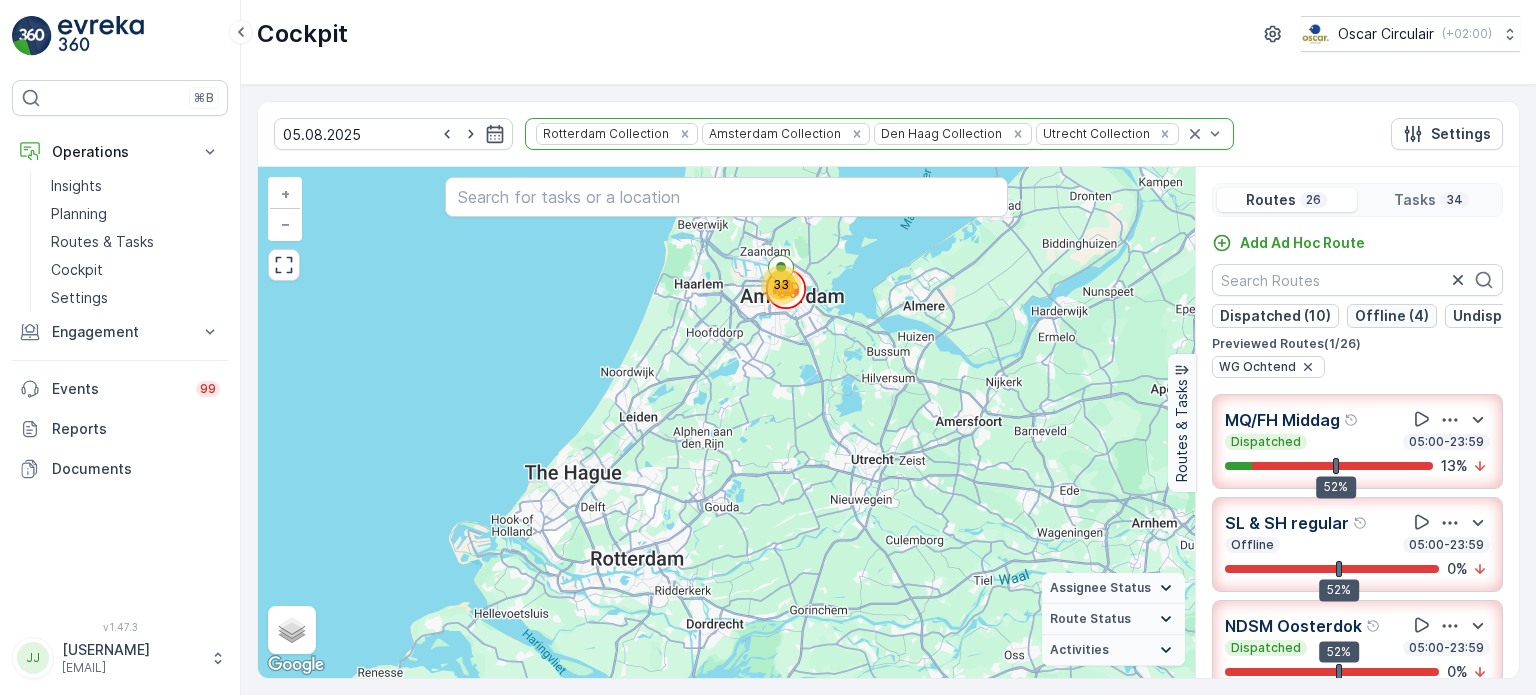 click on "Offline   (4)" at bounding box center [1392, 316] 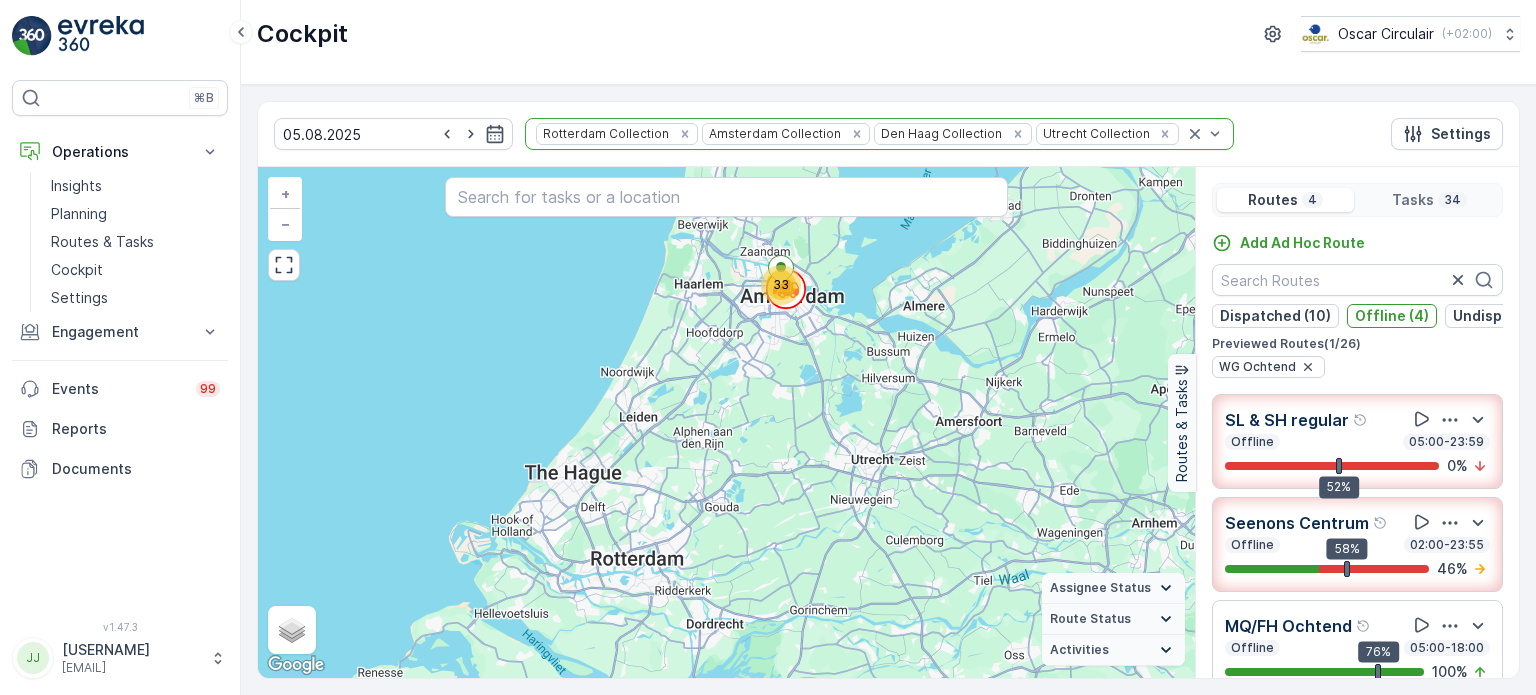 click 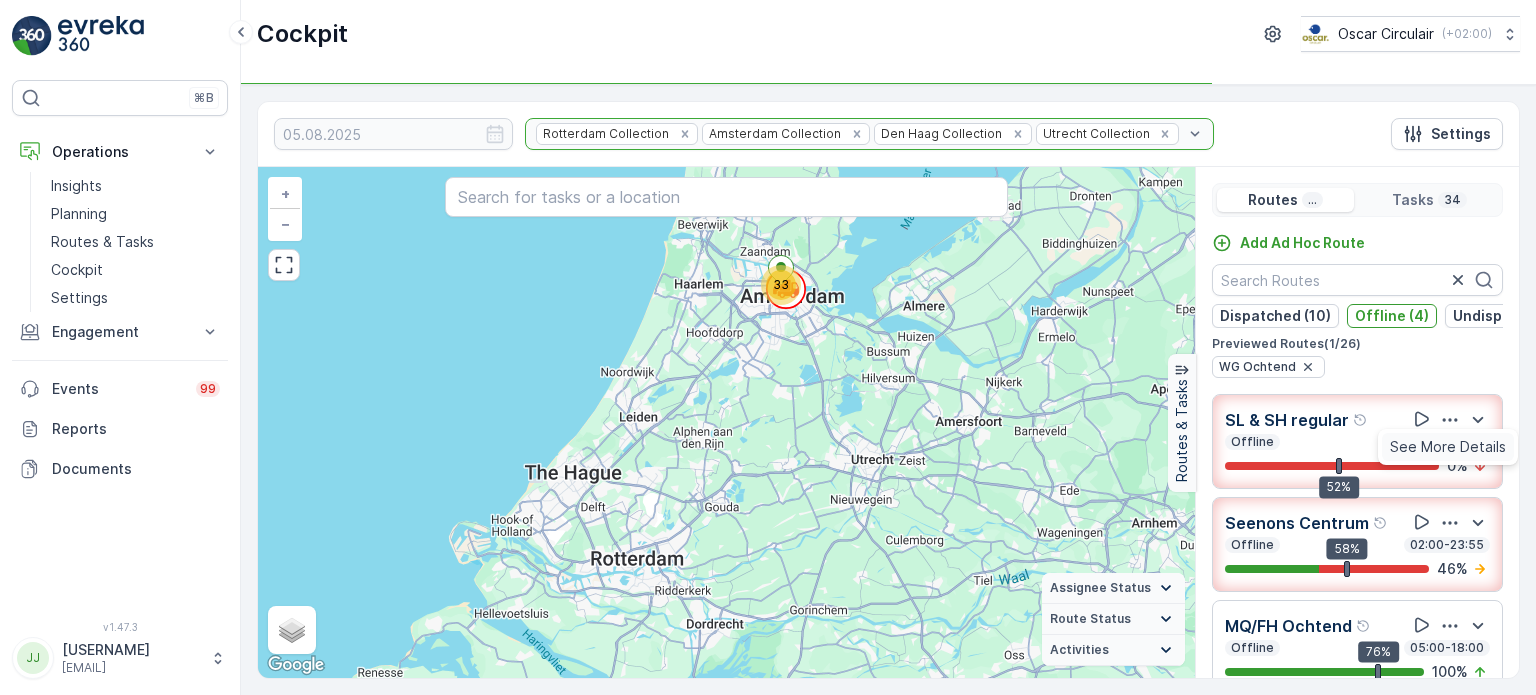 click on "See More Details" at bounding box center [1448, 447] 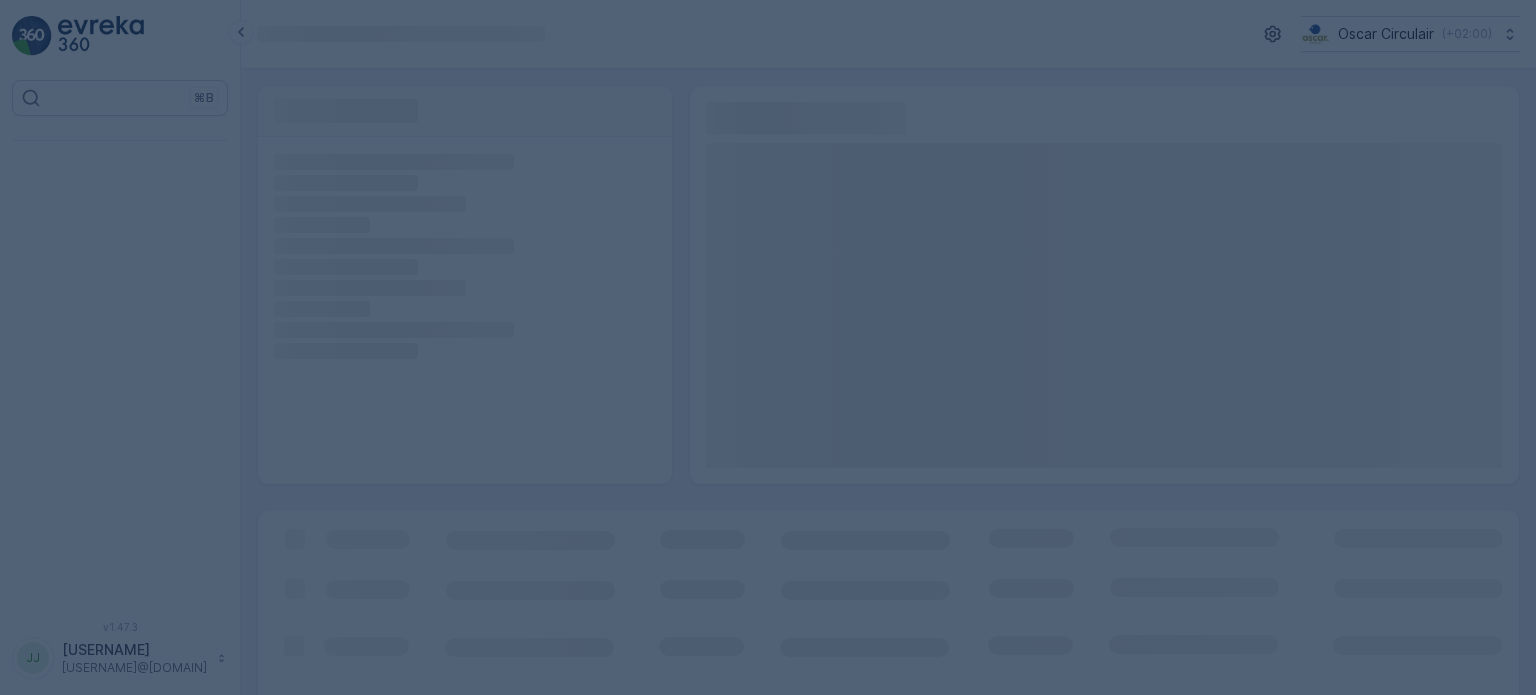 scroll, scrollTop: 0, scrollLeft: 0, axis: both 